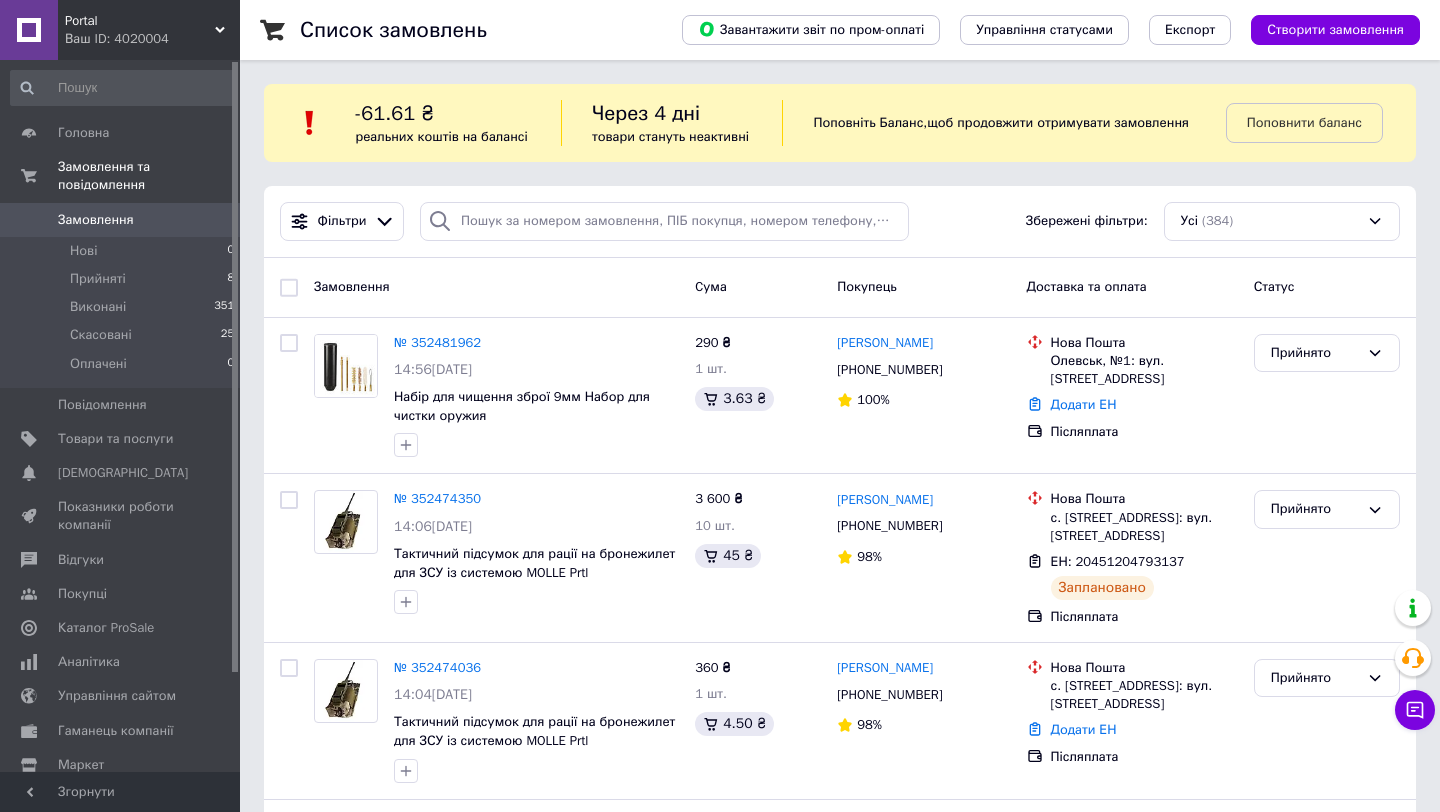 scroll, scrollTop: 0, scrollLeft: 0, axis: both 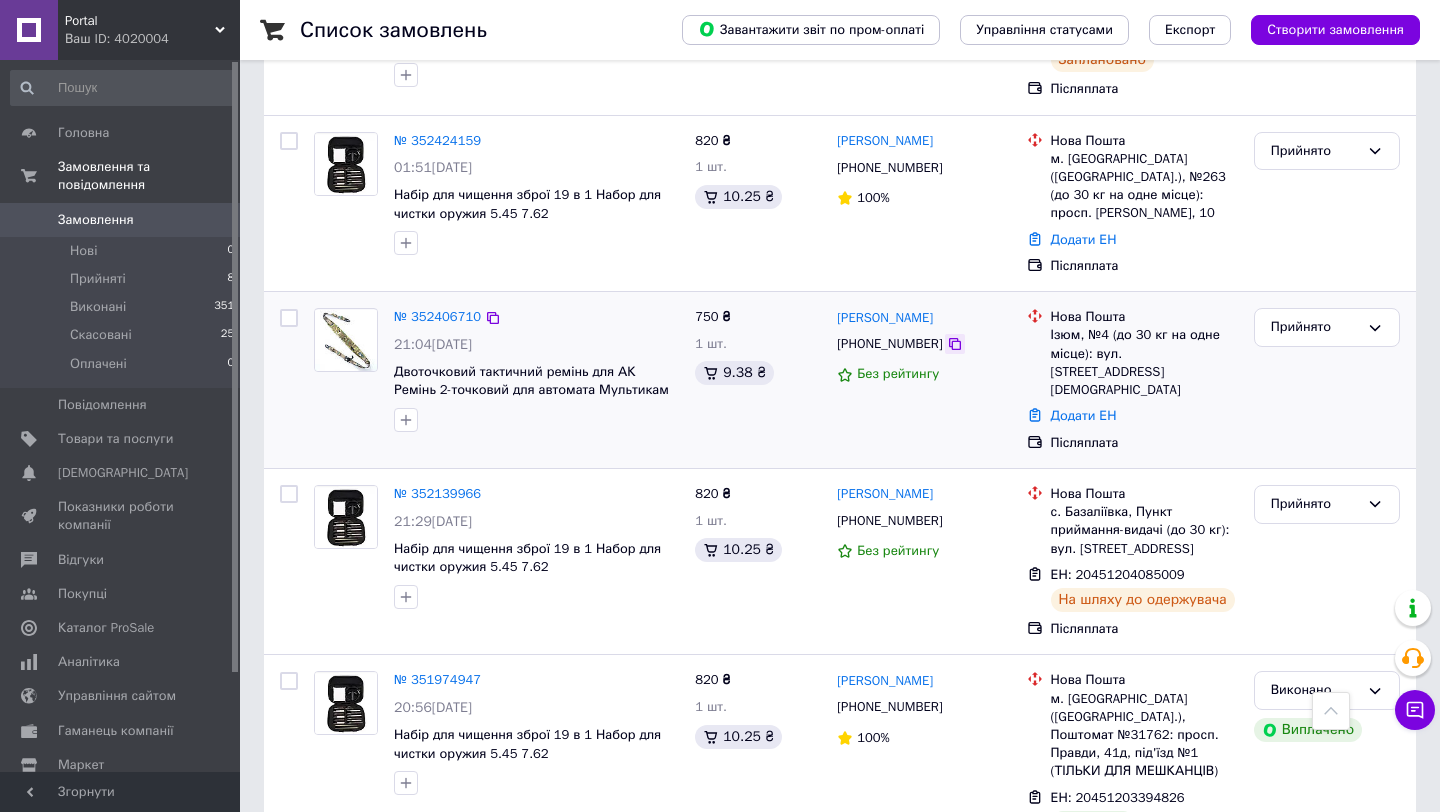 click 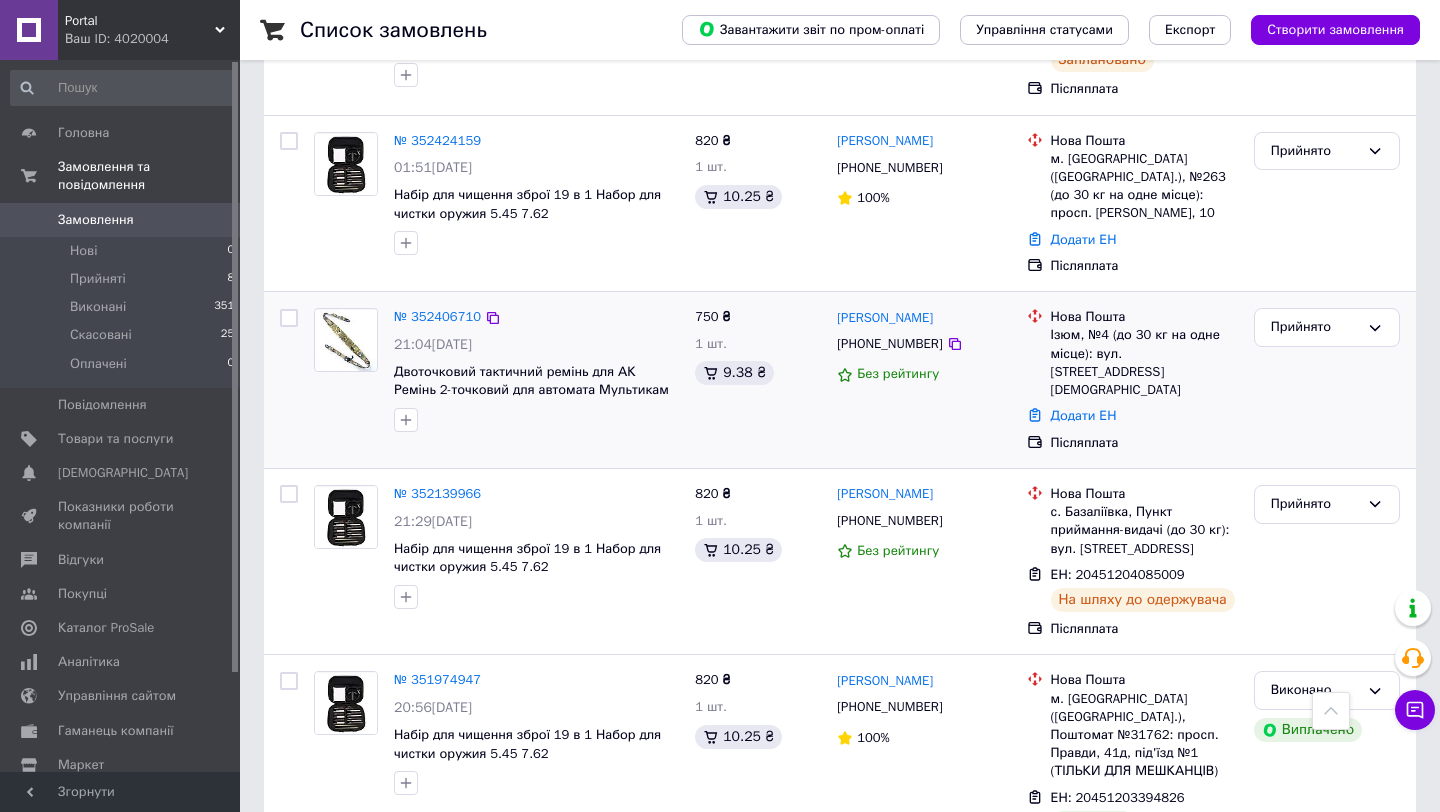 drag, startPoint x: 948, startPoint y: 314, endPoint x: 832, endPoint y: 320, distance: 116.15507 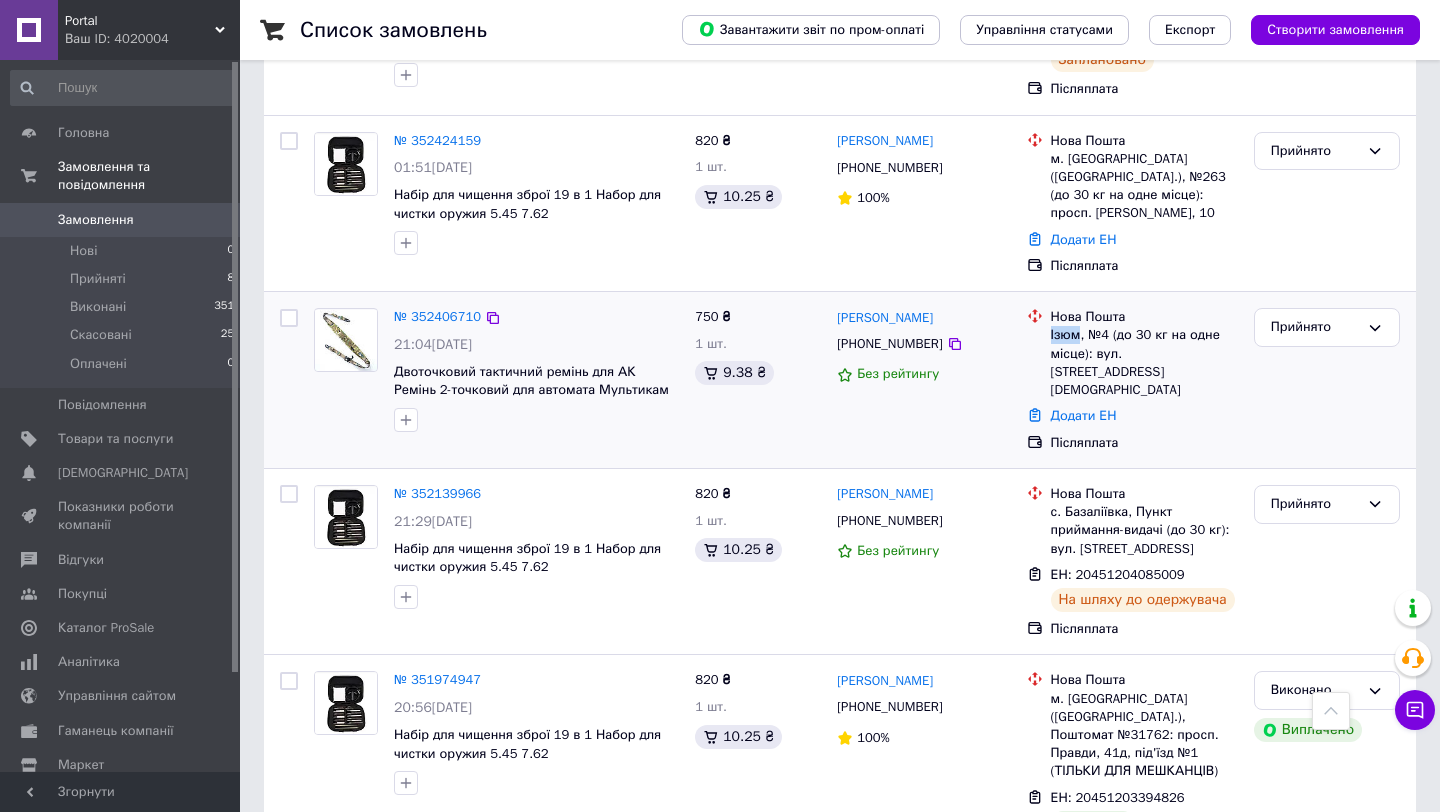 click on "Ізюм, №4 (до 30 кг на одне місце): вул. [STREET_ADDRESS][DEMOGRAPHIC_DATA]" at bounding box center [1144, 362] 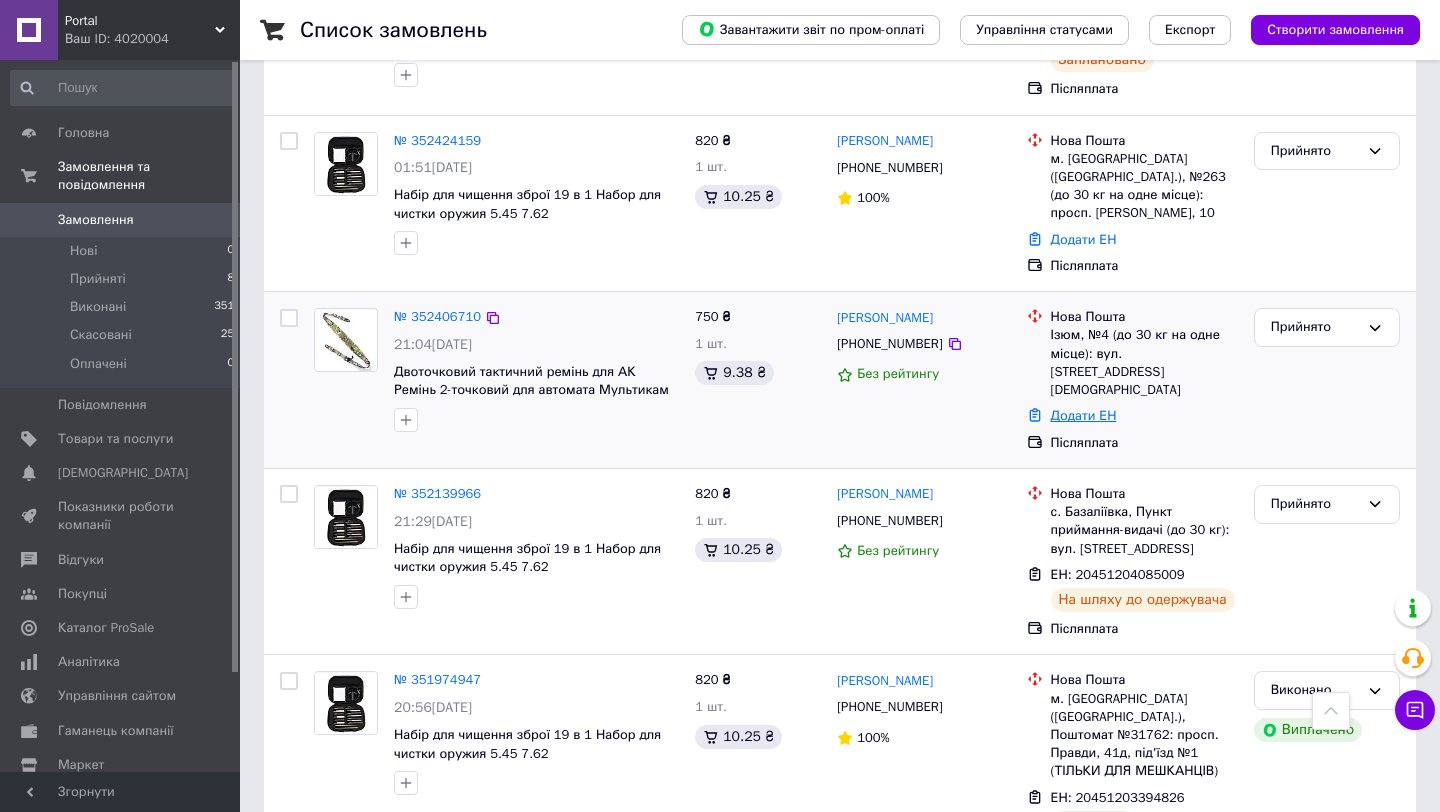 click on "Додати ЕН" at bounding box center [1084, 415] 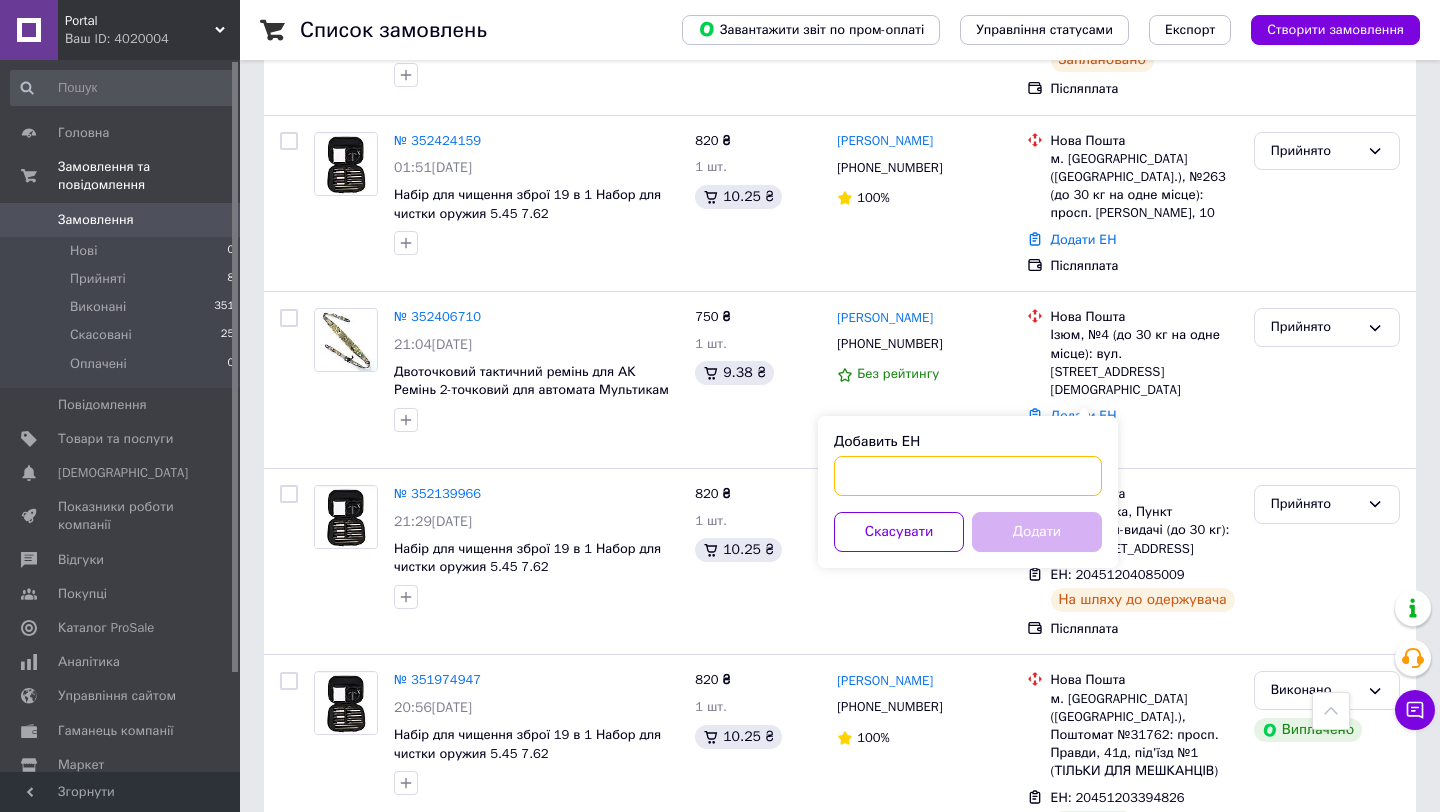 click on "Добавить ЕН" at bounding box center [968, 476] 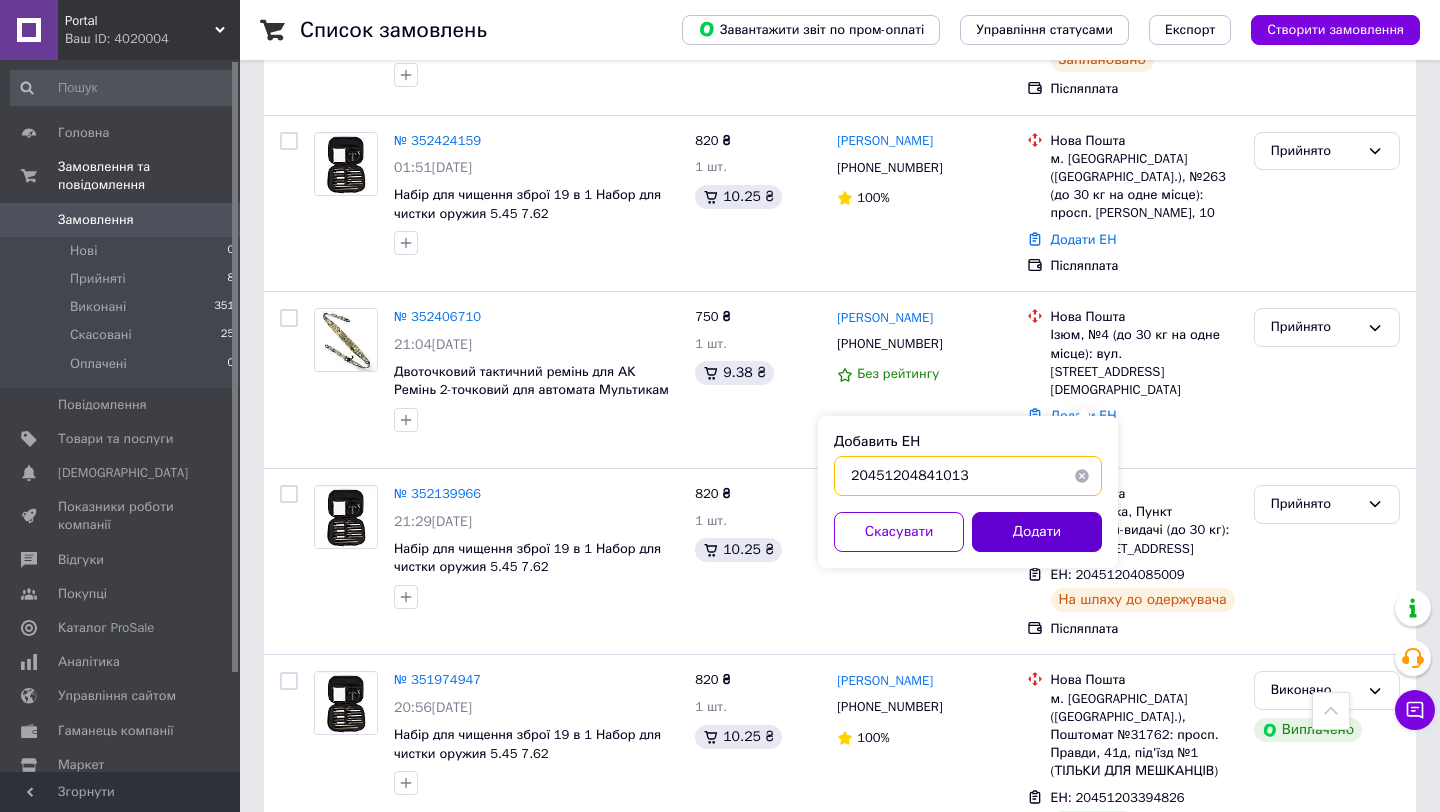type on "20451204841013" 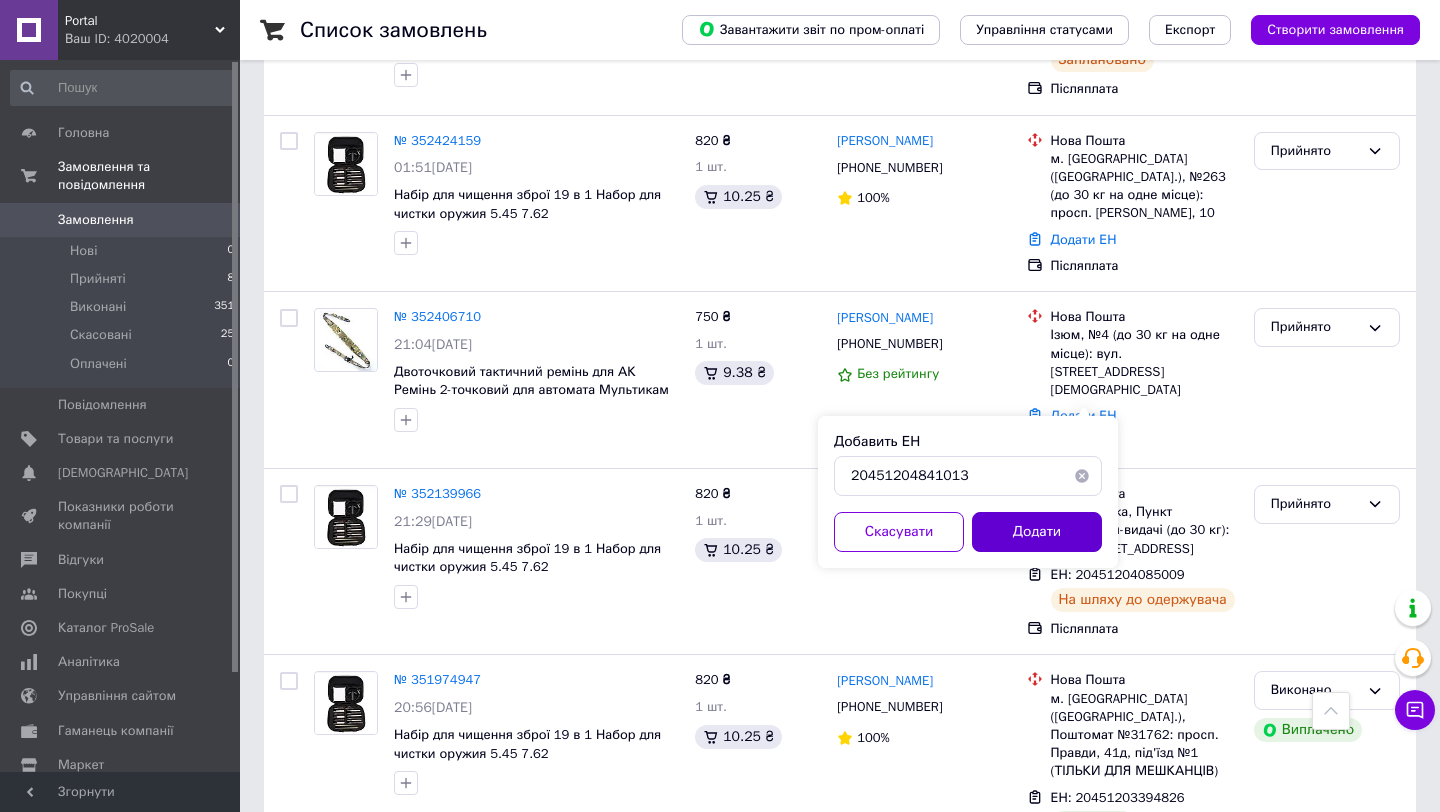 click on "Додати" at bounding box center (1037, 532) 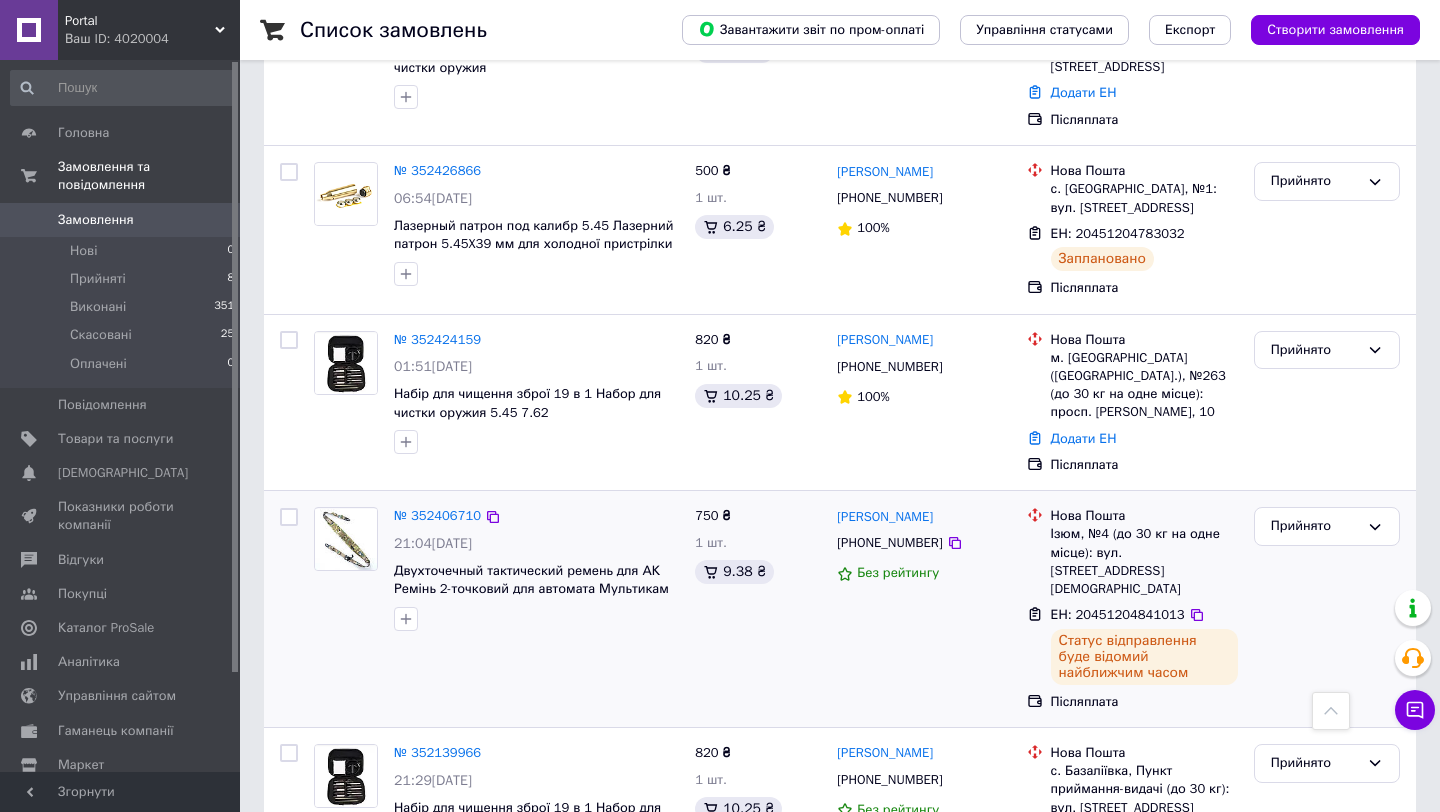 scroll, scrollTop: 828, scrollLeft: 0, axis: vertical 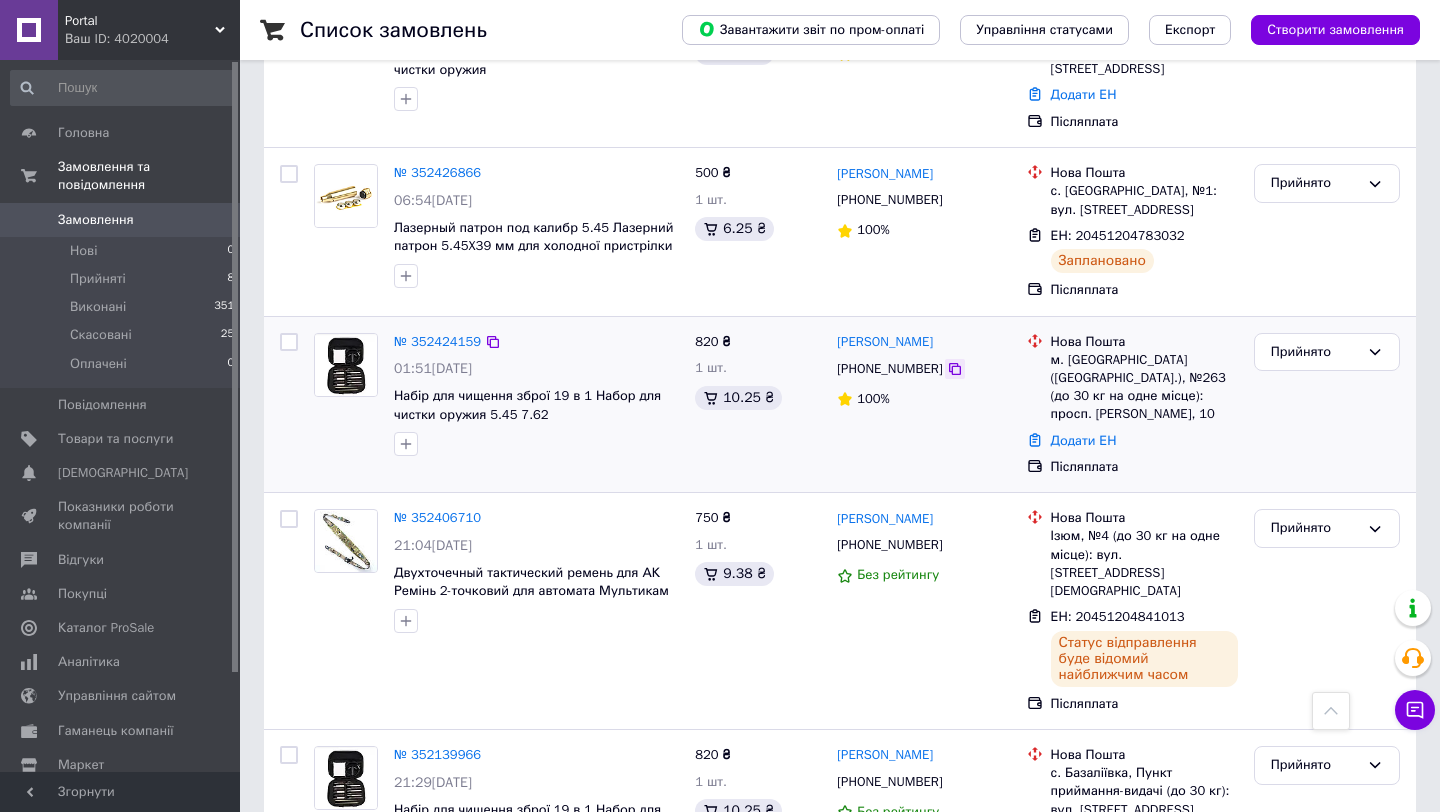 click 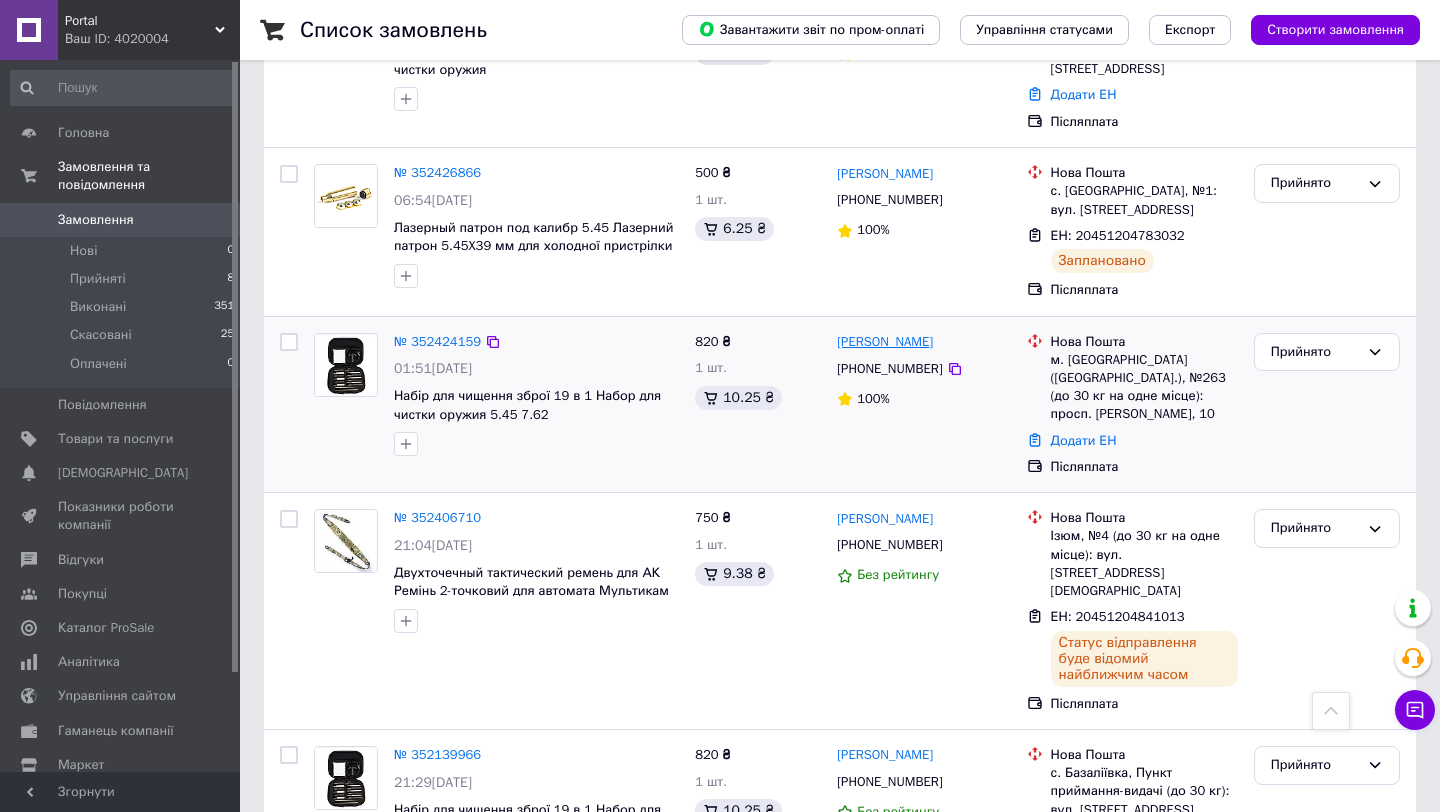 drag, startPoint x: 968, startPoint y: 342, endPoint x: 836, endPoint y: 339, distance: 132.03409 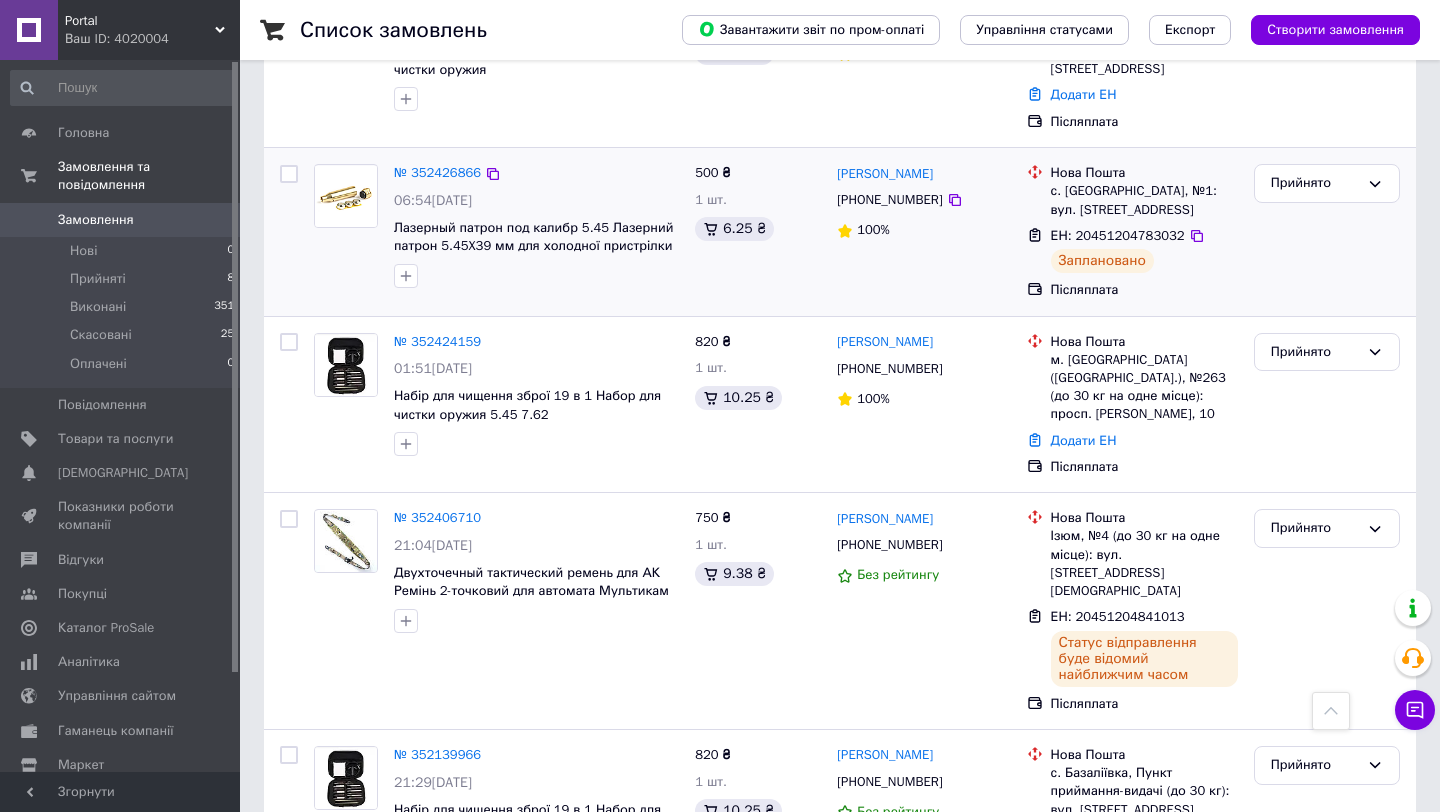 copy on "[PERSON_NAME]" 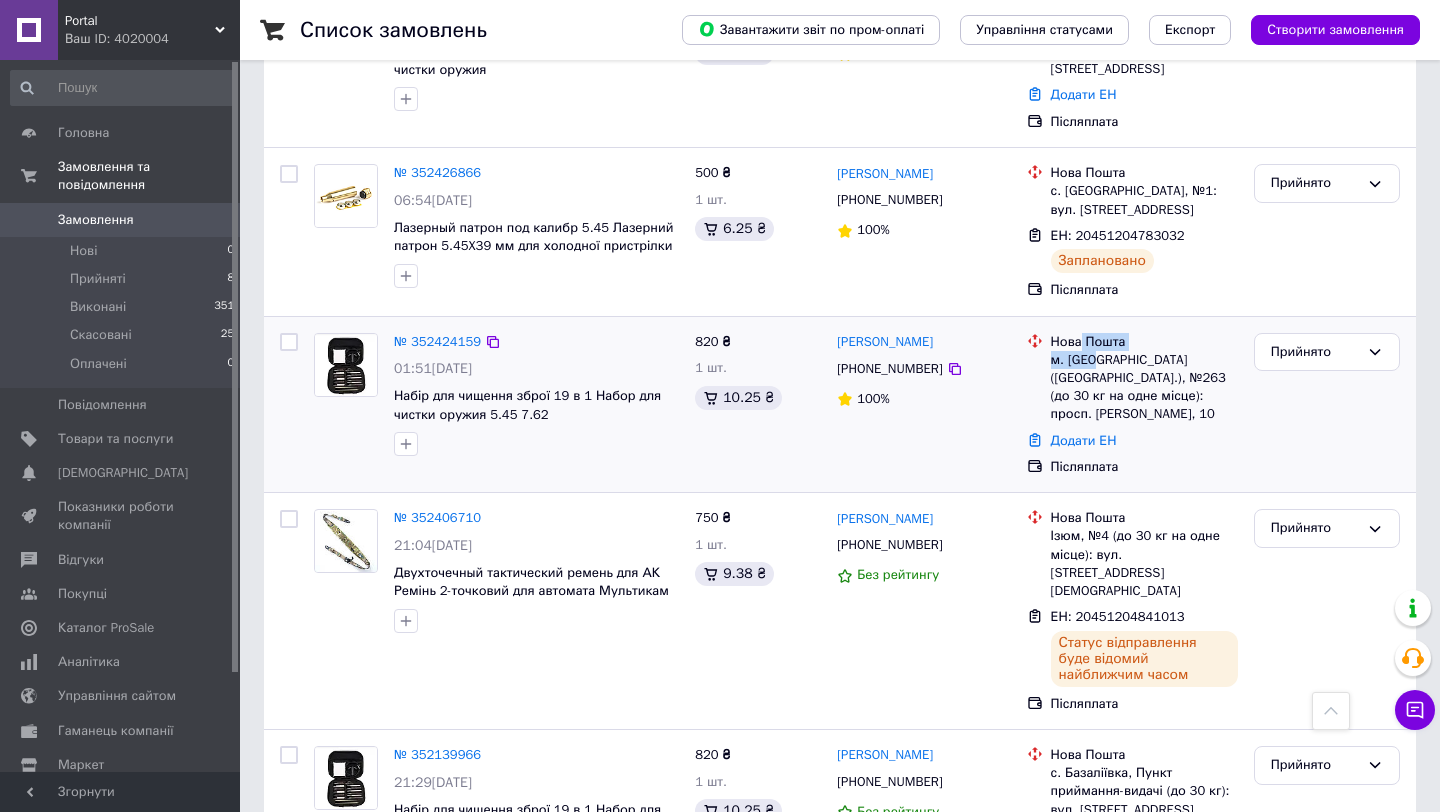 drag, startPoint x: 1048, startPoint y: 353, endPoint x: 1095, endPoint y: 356, distance: 47.095646 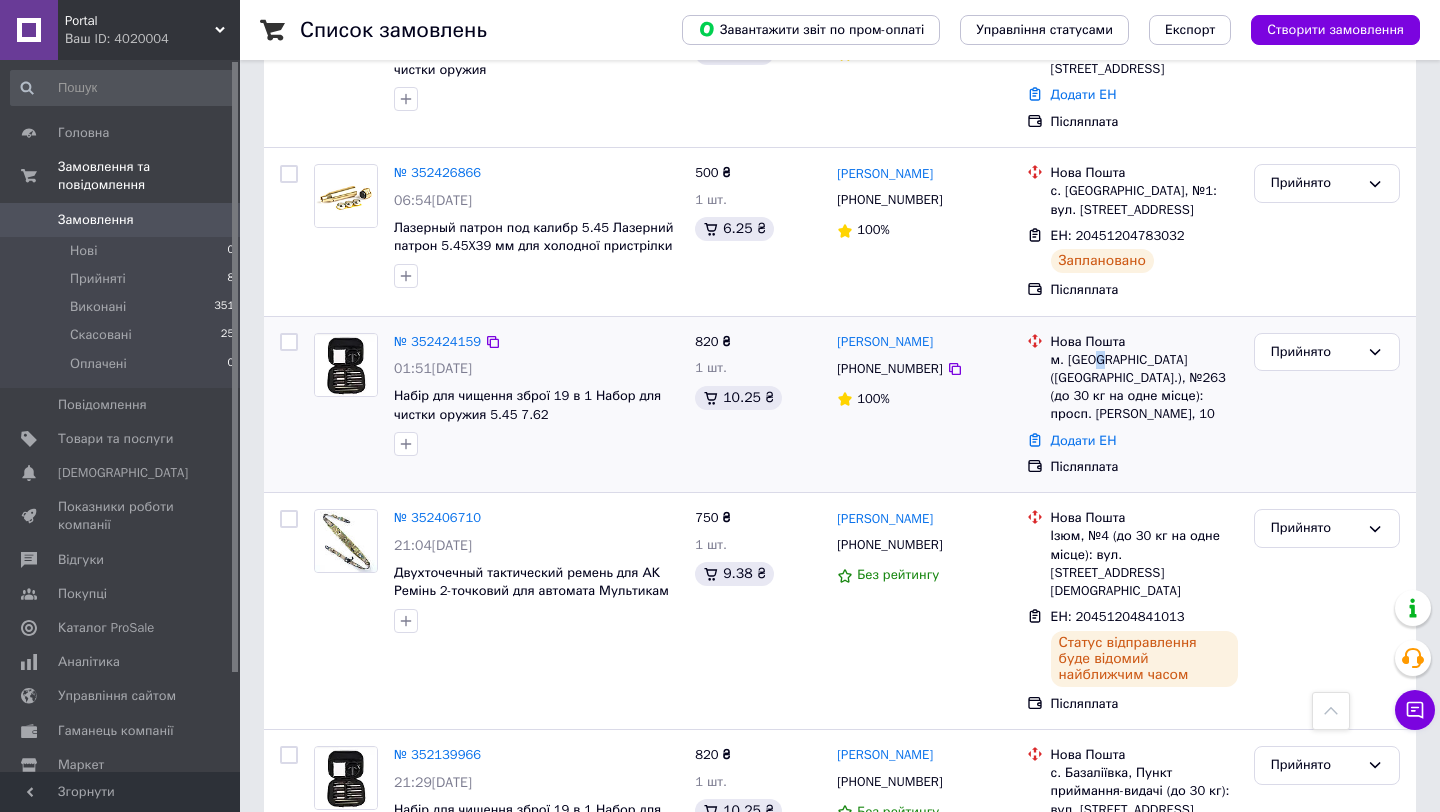 click on "м. [GEOGRAPHIC_DATA] ([GEOGRAPHIC_DATA].), №263 (до 30 кг на одне місце): просп. [PERSON_NAME], 10" at bounding box center [1144, 387] 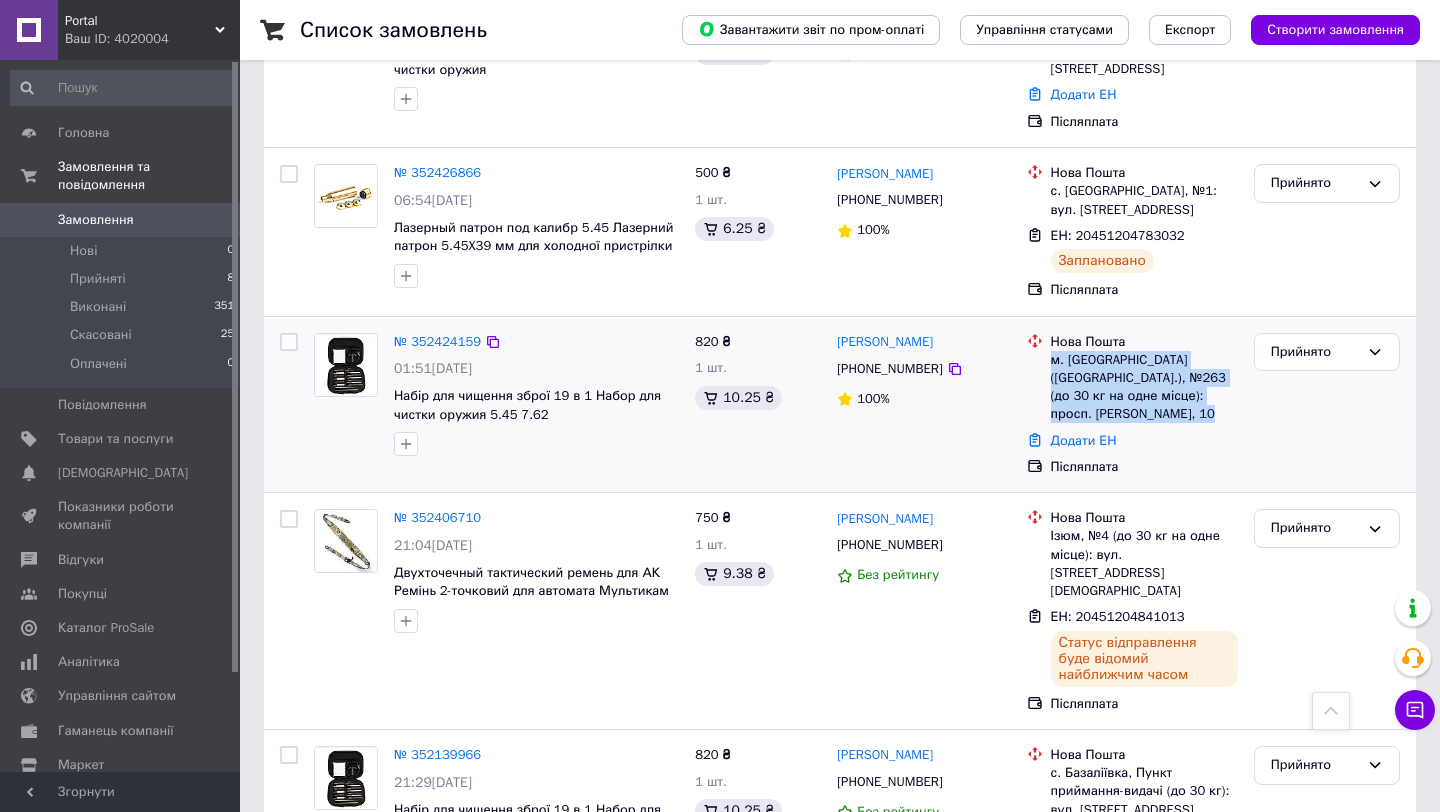 click on "м. [GEOGRAPHIC_DATA] ([GEOGRAPHIC_DATA].), №263 (до 30 кг на одне місце): просп. [PERSON_NAME], 10" at bounding box center (1144, 387) 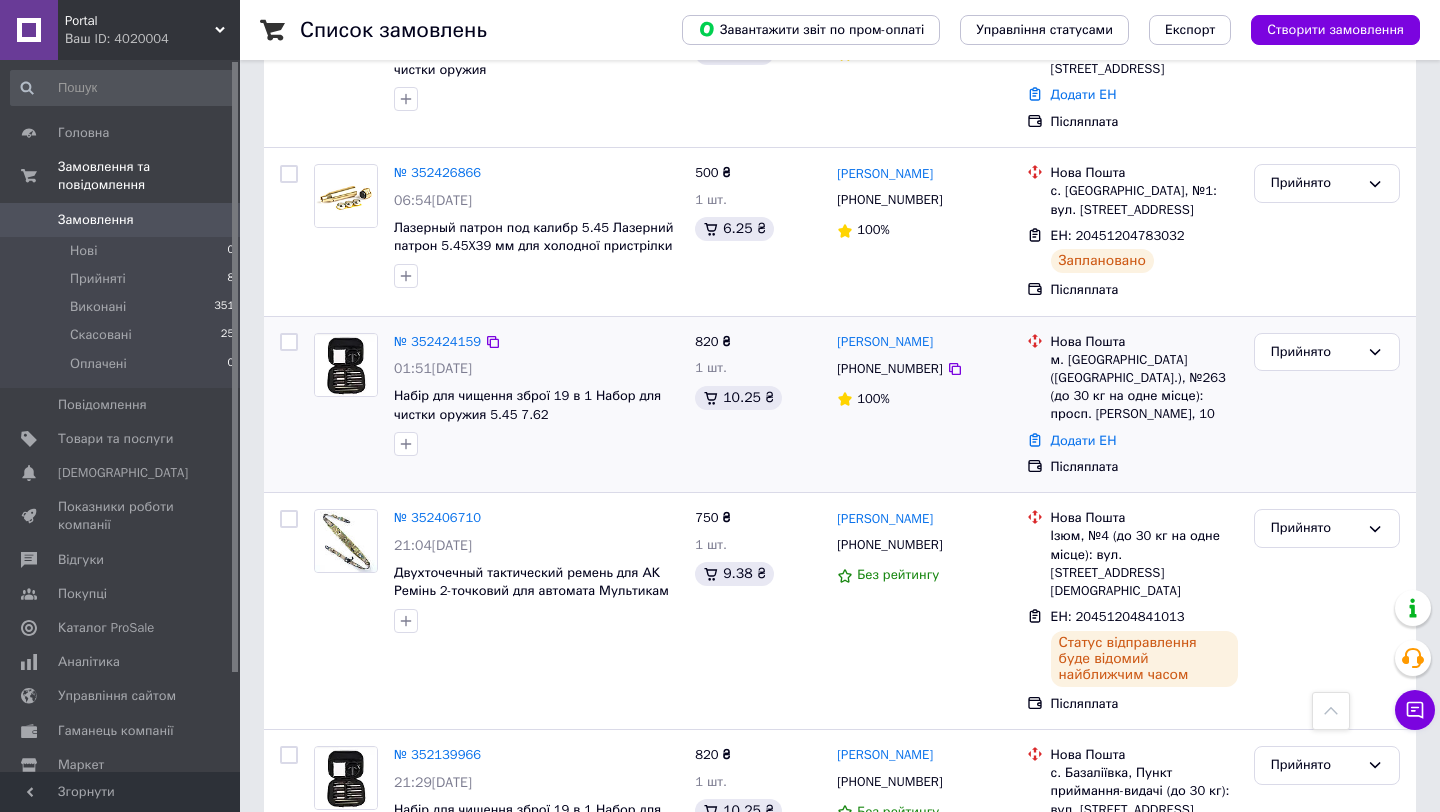 click on "м. [GEOGRAPHIC_DATA] ([GEOGRAPHIC_DATA].), №263 (до 30 кг на одне місце): просп. [PERSON_NAME], 10" at bounding box center [1144, 387] 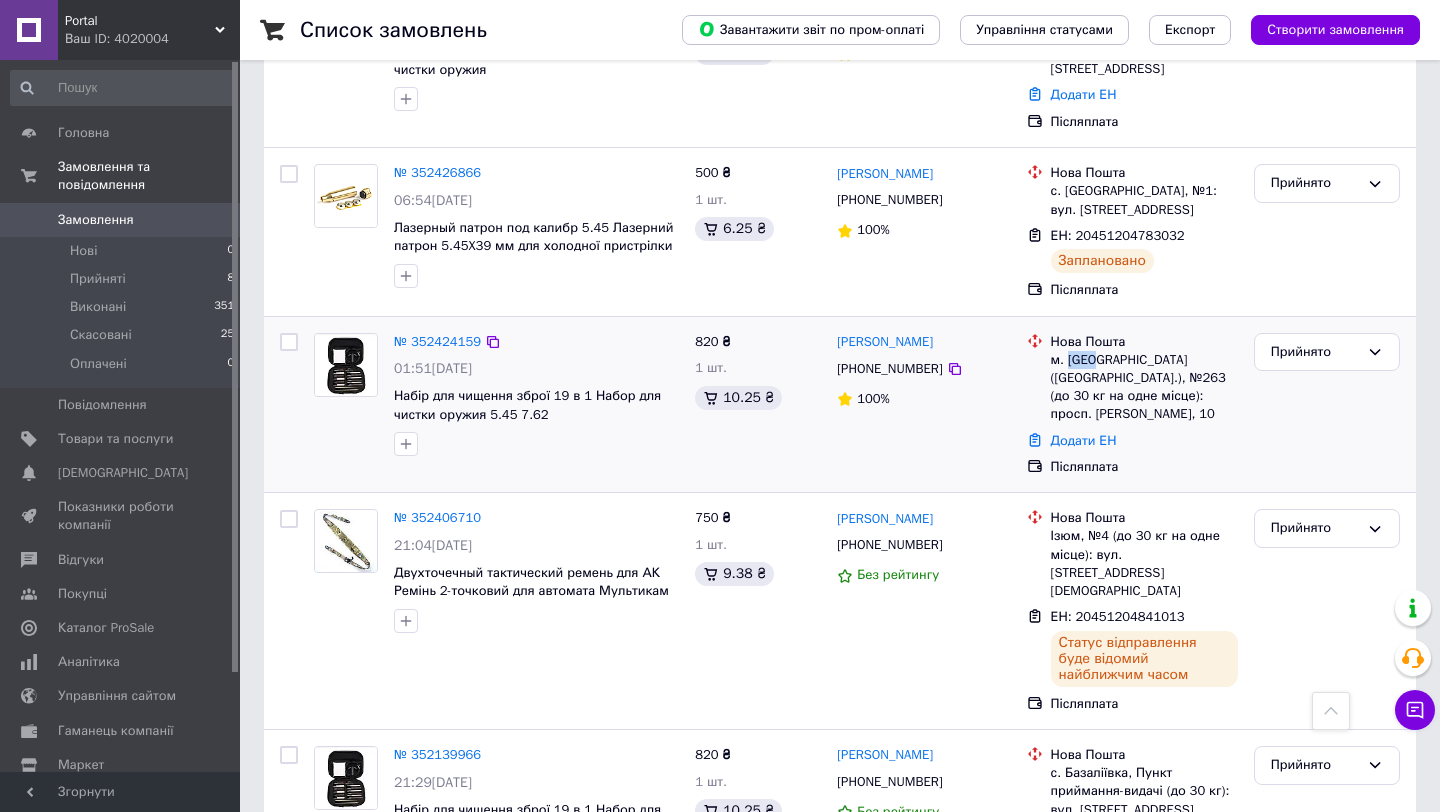 click on "м. [GEOGRAPHIC_DATA] ([GEOGRAPHIC_DATA].), №263 (до 30 кг на одне місце): просп. [PERSON_NAME], 10" at bounding box center (1144, 387) 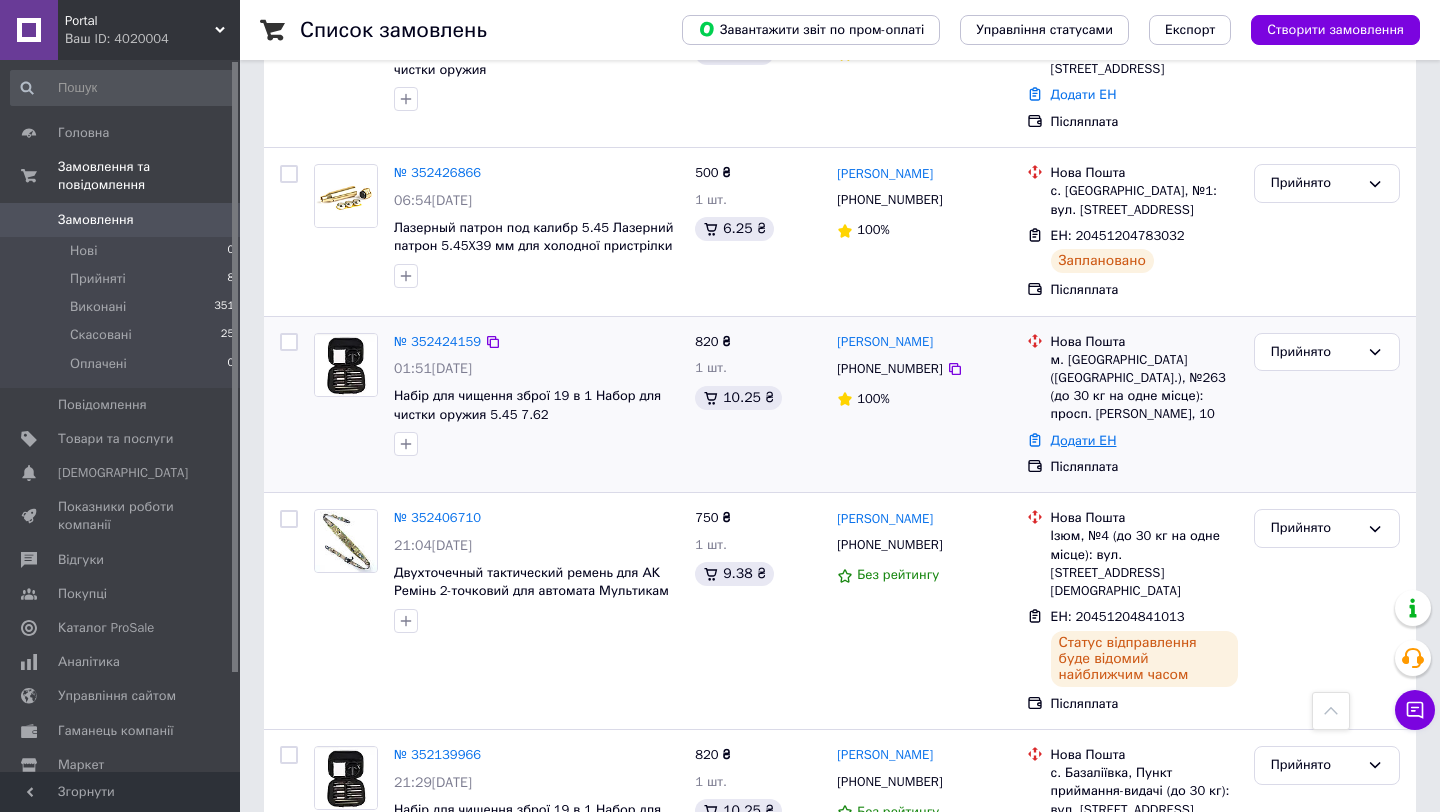 click on "Додати ЕН" at bounding box center (1084, 440) 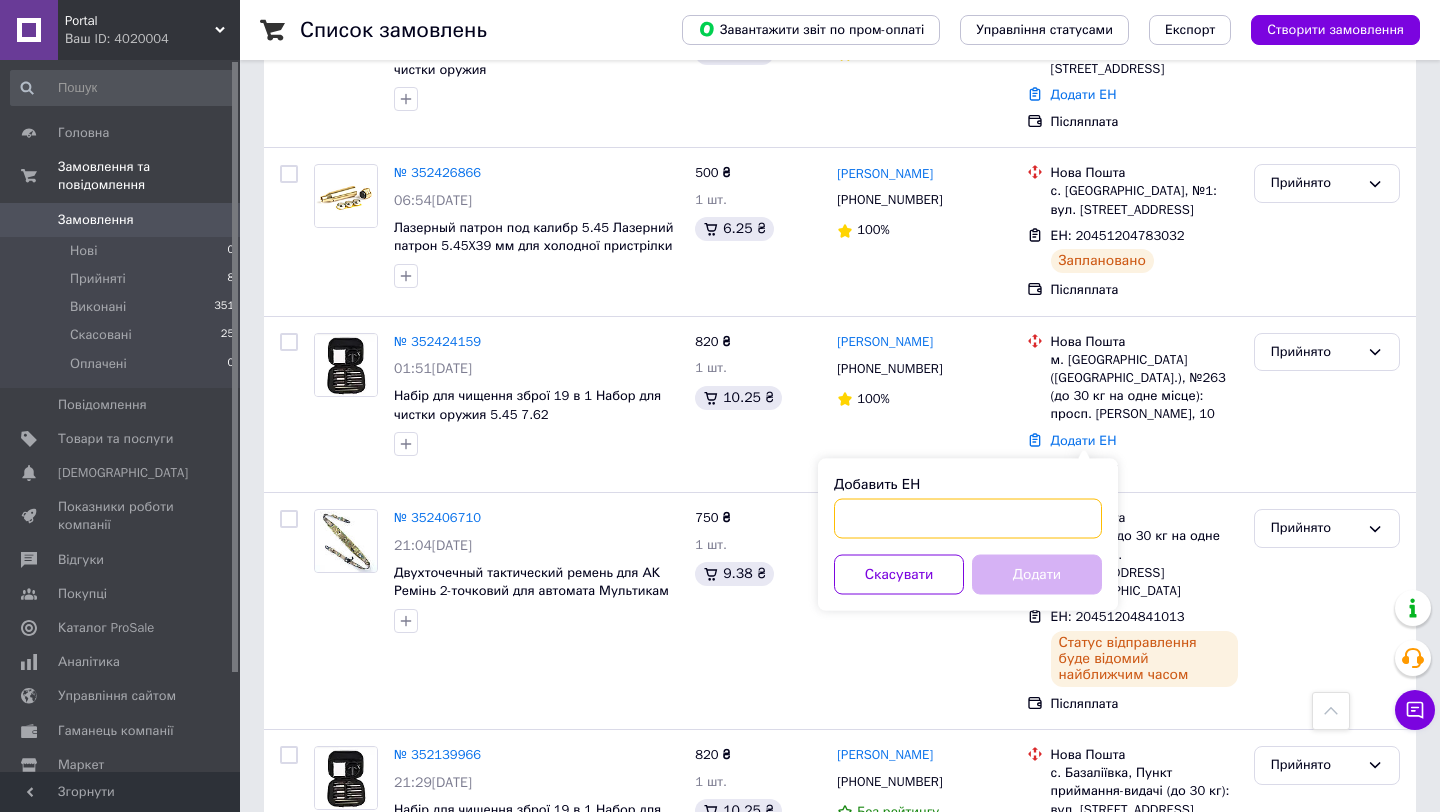 click on "Добавить ЕН" at bounding box center [968, 519] 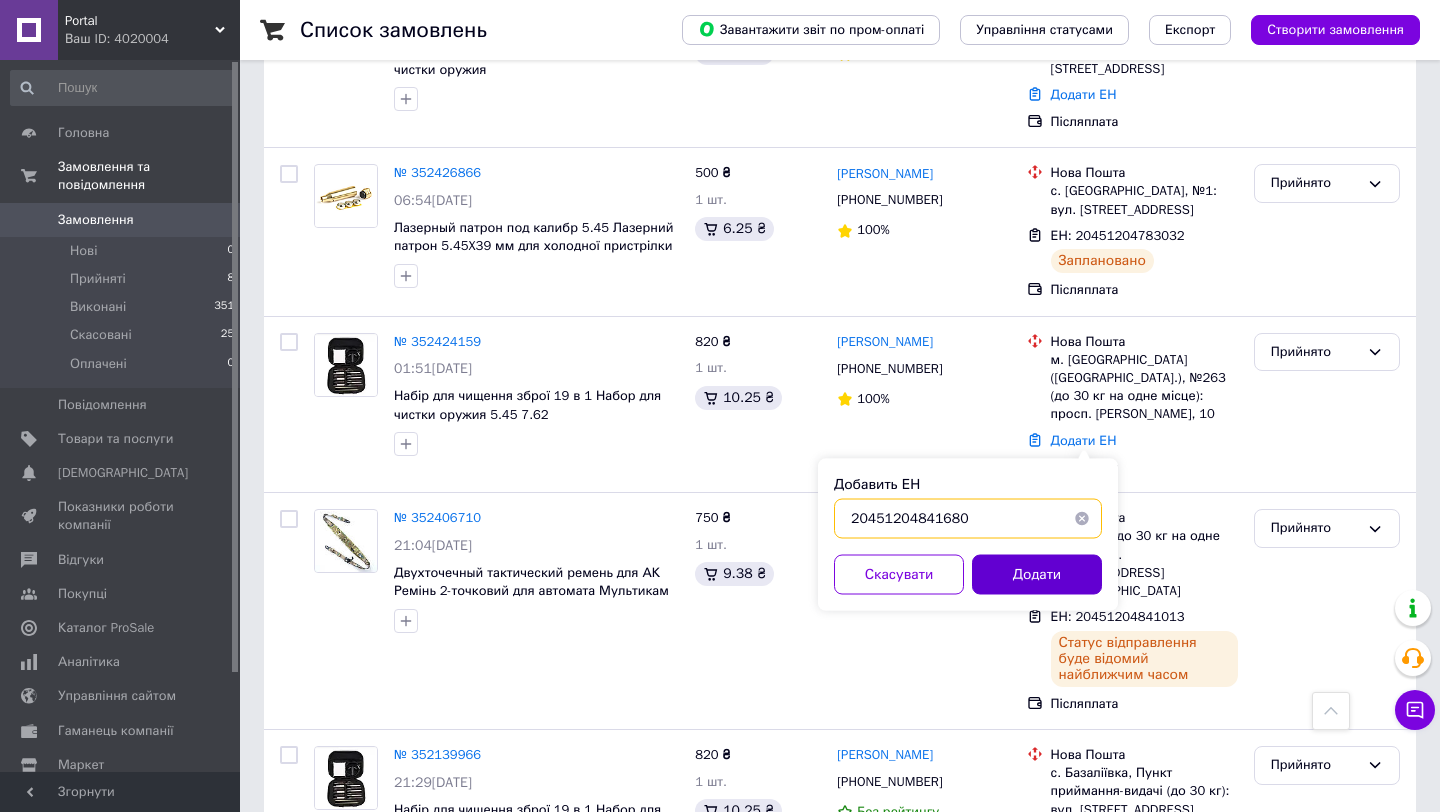 type on "20451204841680" 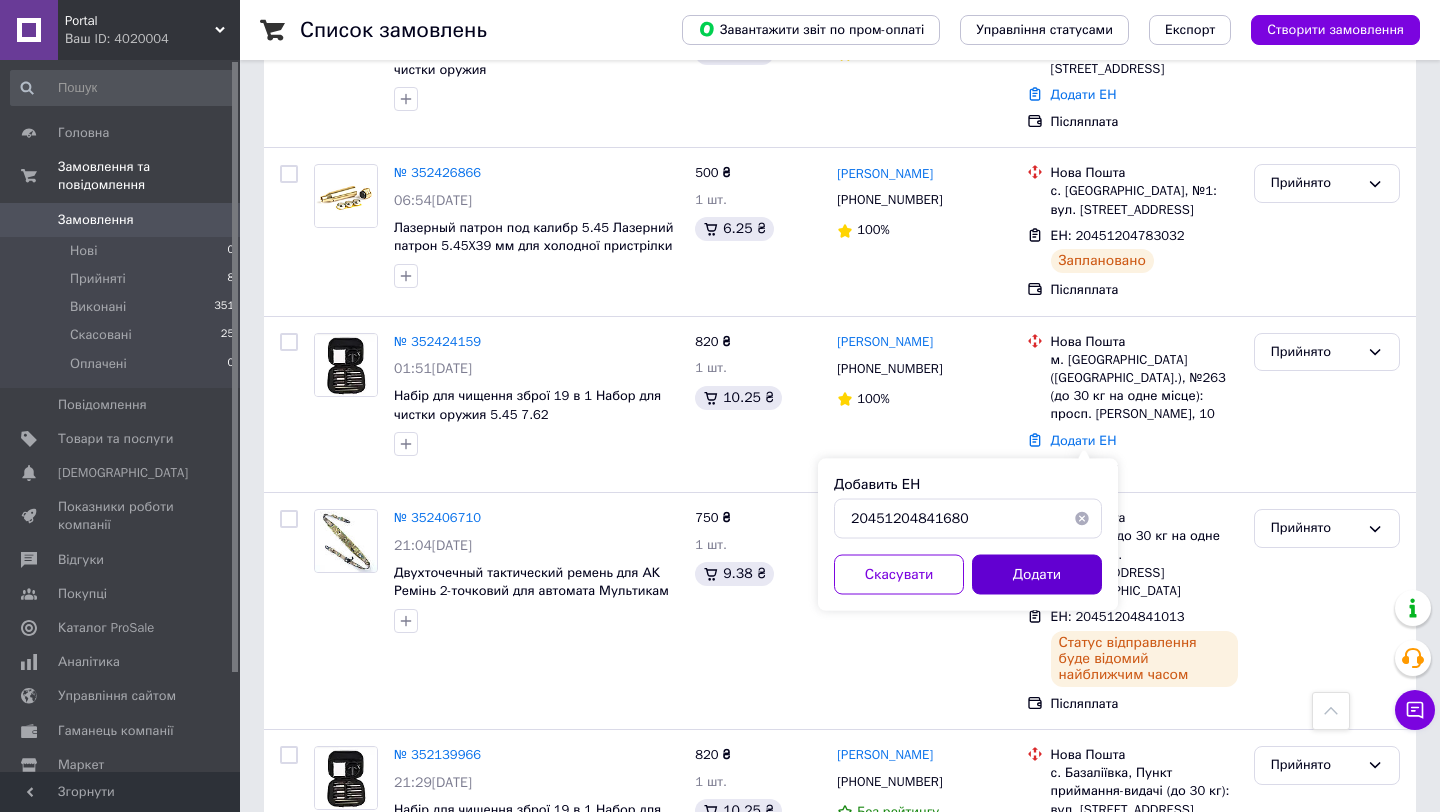 click on "Додати" at bounding box center [1037, 575] 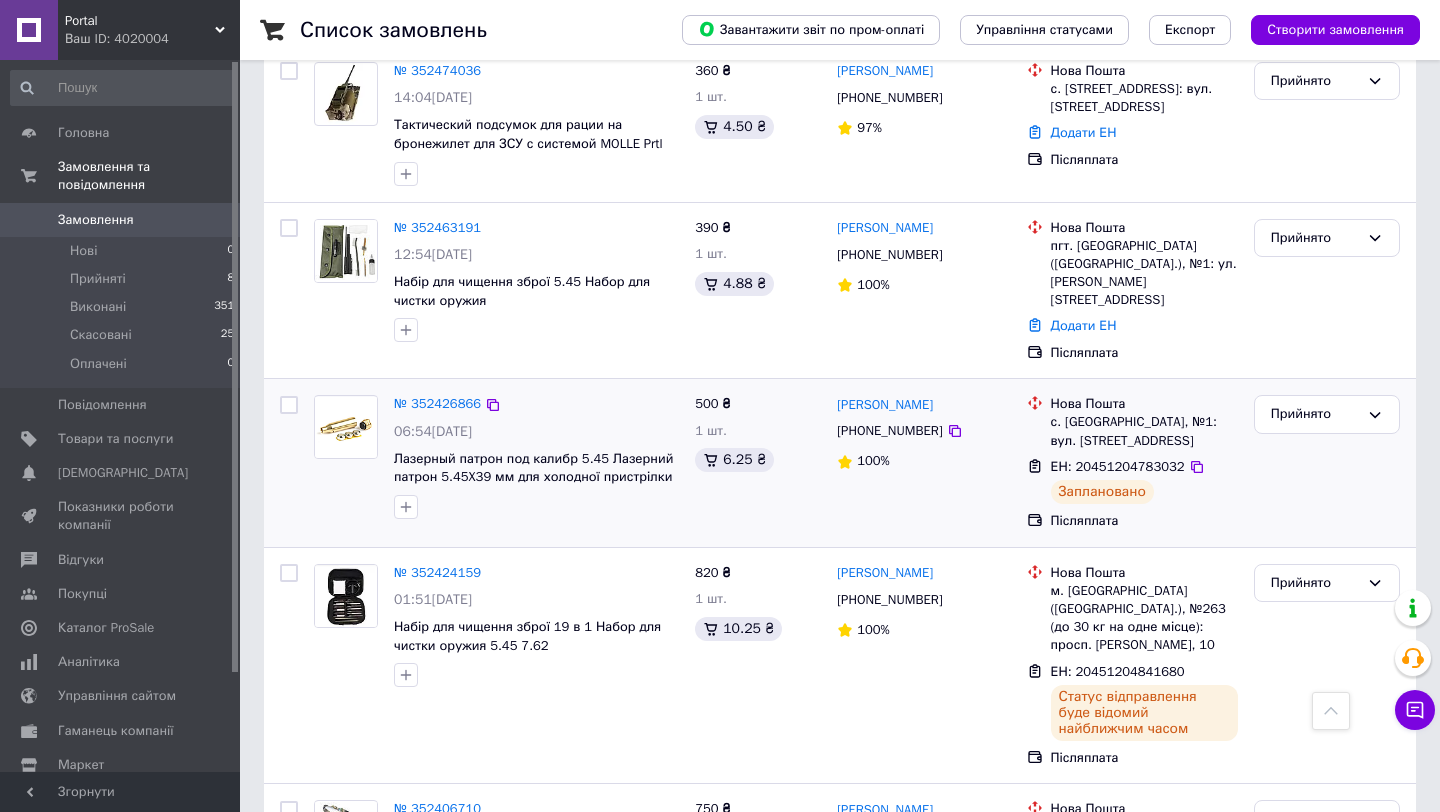 scroll, scrollTop: 562, scrollLeft: 0, axis: vertical 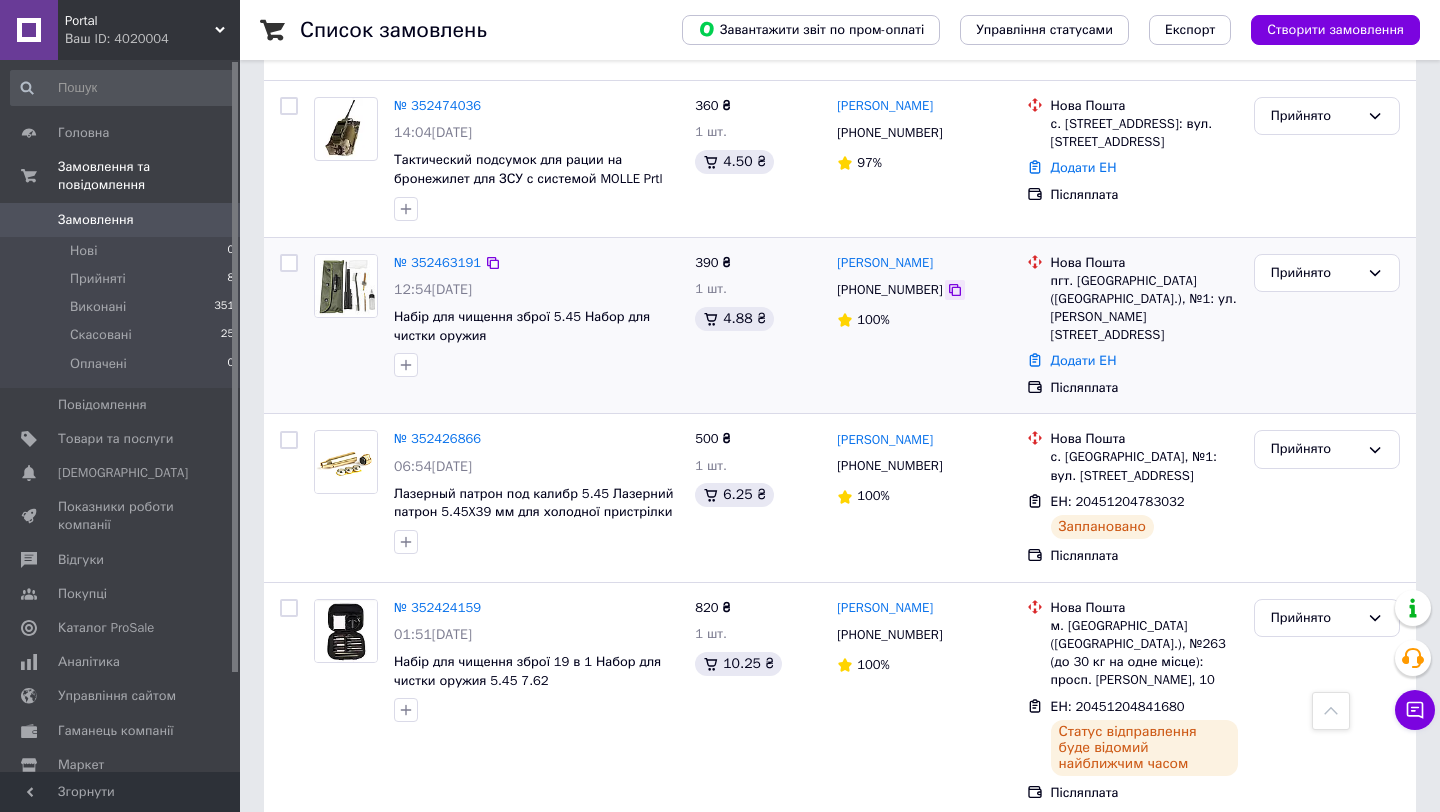 click 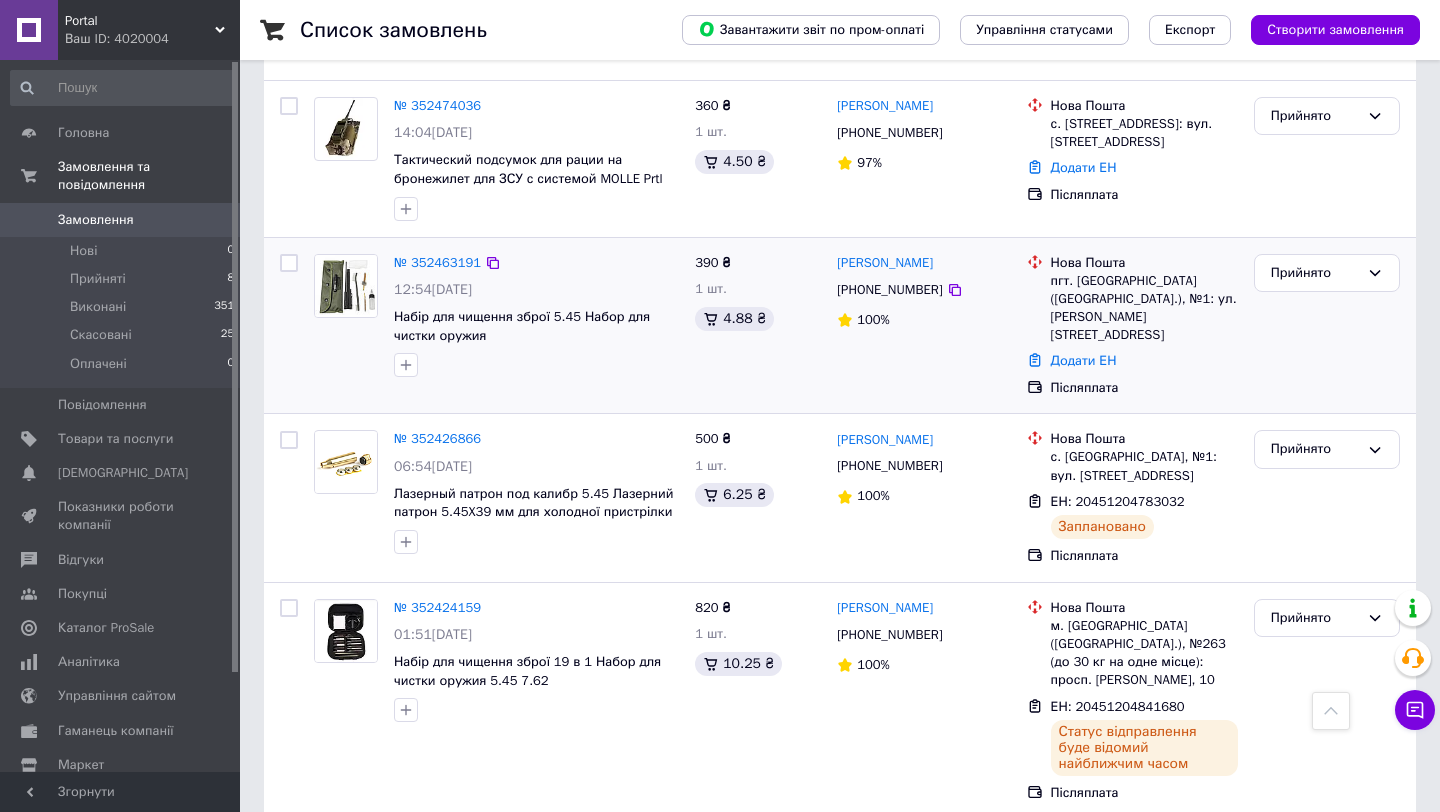 drag, startPoint x: 952, startPoint y: 281, endPoint x: 831, endPoint y: 283, distance: 121.016525 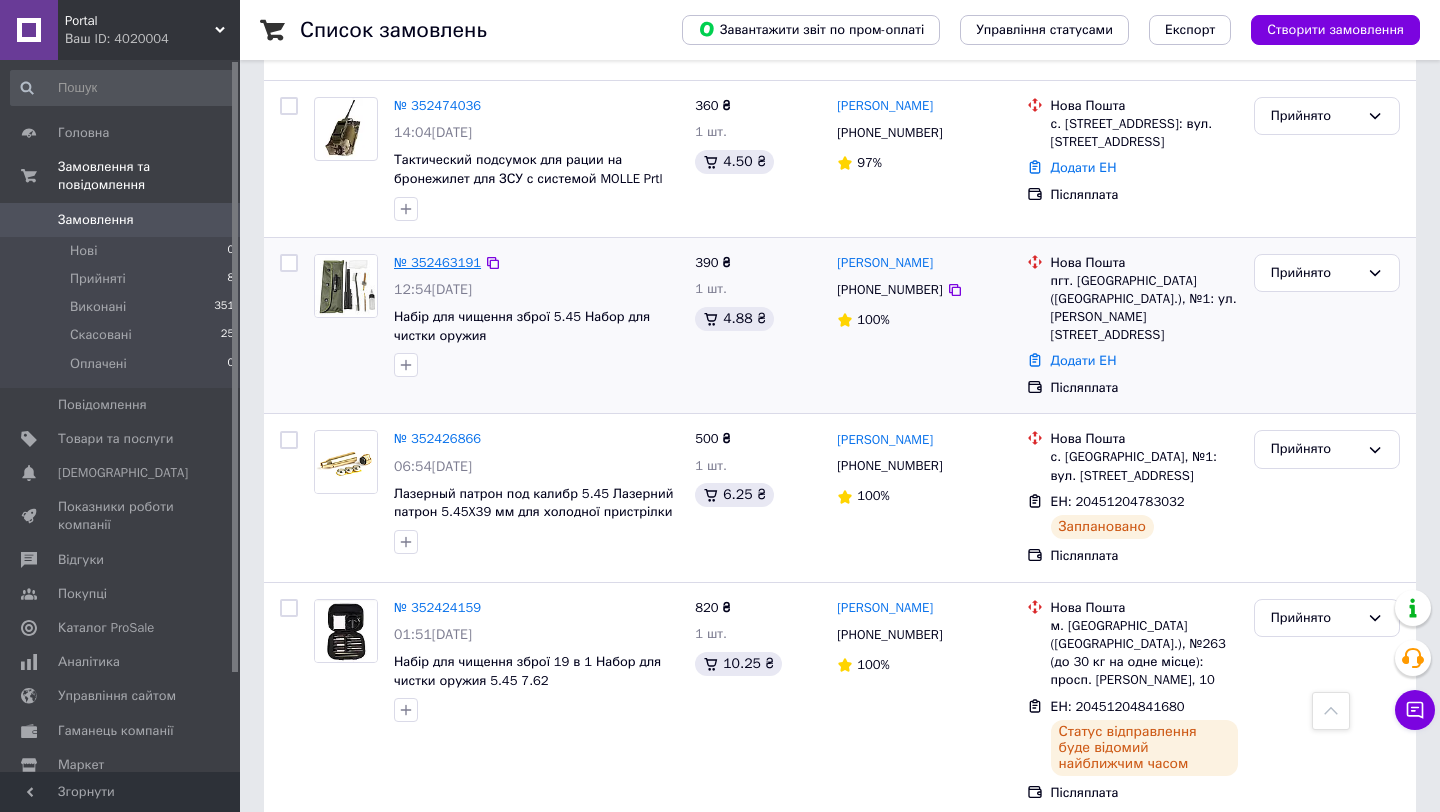 click on "№ 352463191" at bounding box center [437, 262] 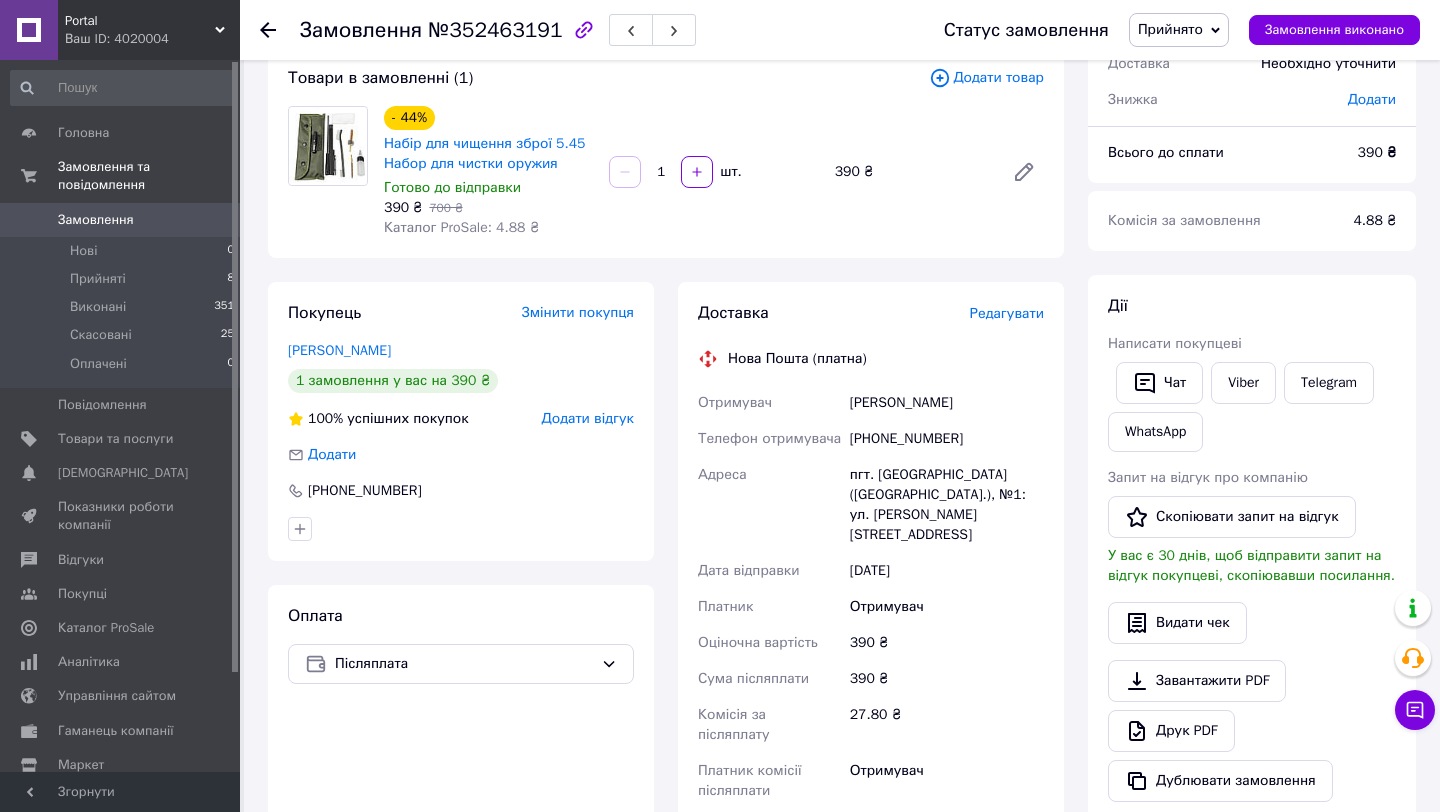 scroll, scrollTop: 130, scrollLeft: 0, axis: vertical 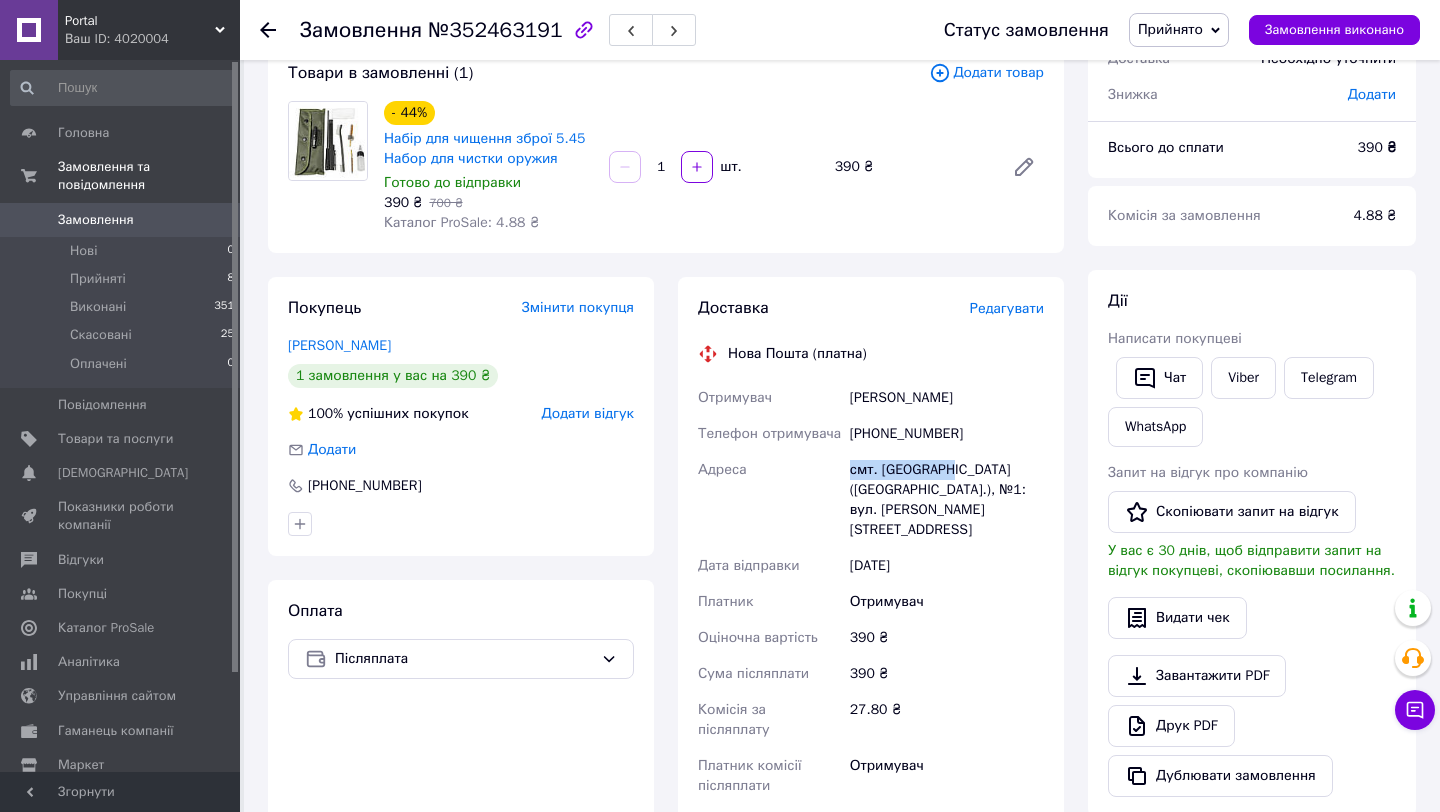 drag, startPoint x: 850, startPoint y: 470, endPoint x: 944, endPoint y: 469, distance: 94.00532 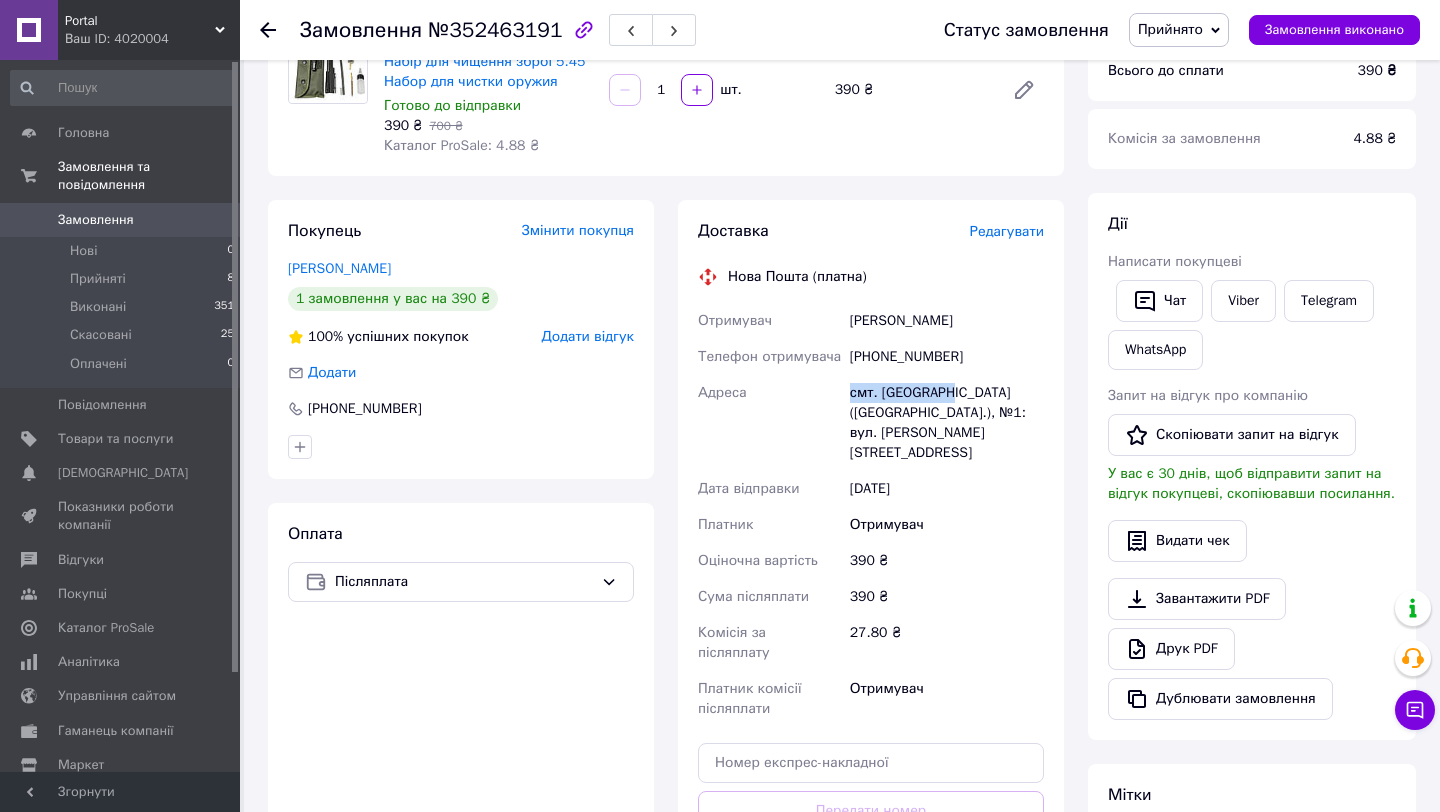 scroll, scrollTop: 240, scrollLeft: 0, axis: vertical 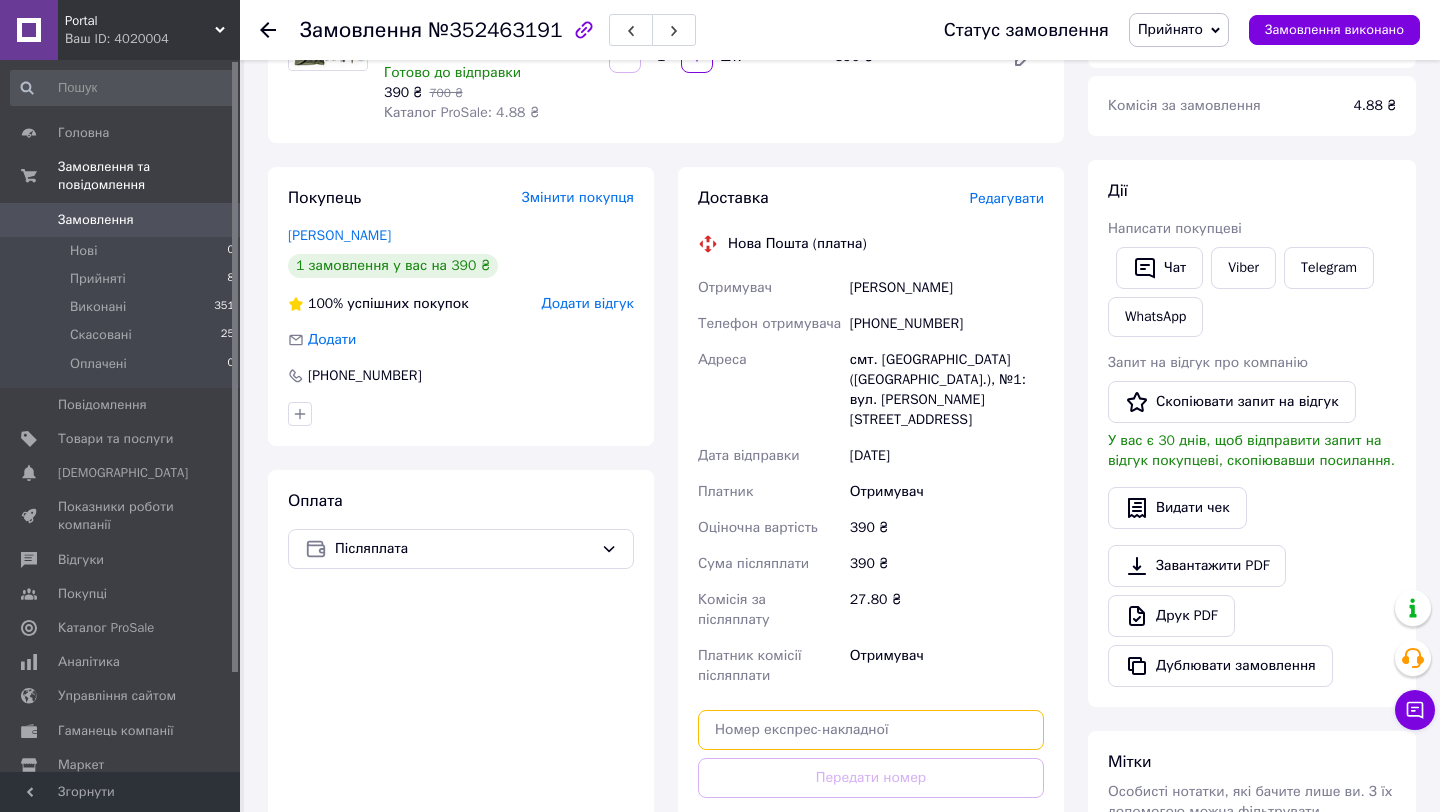 click at bounding box center (871, 730) 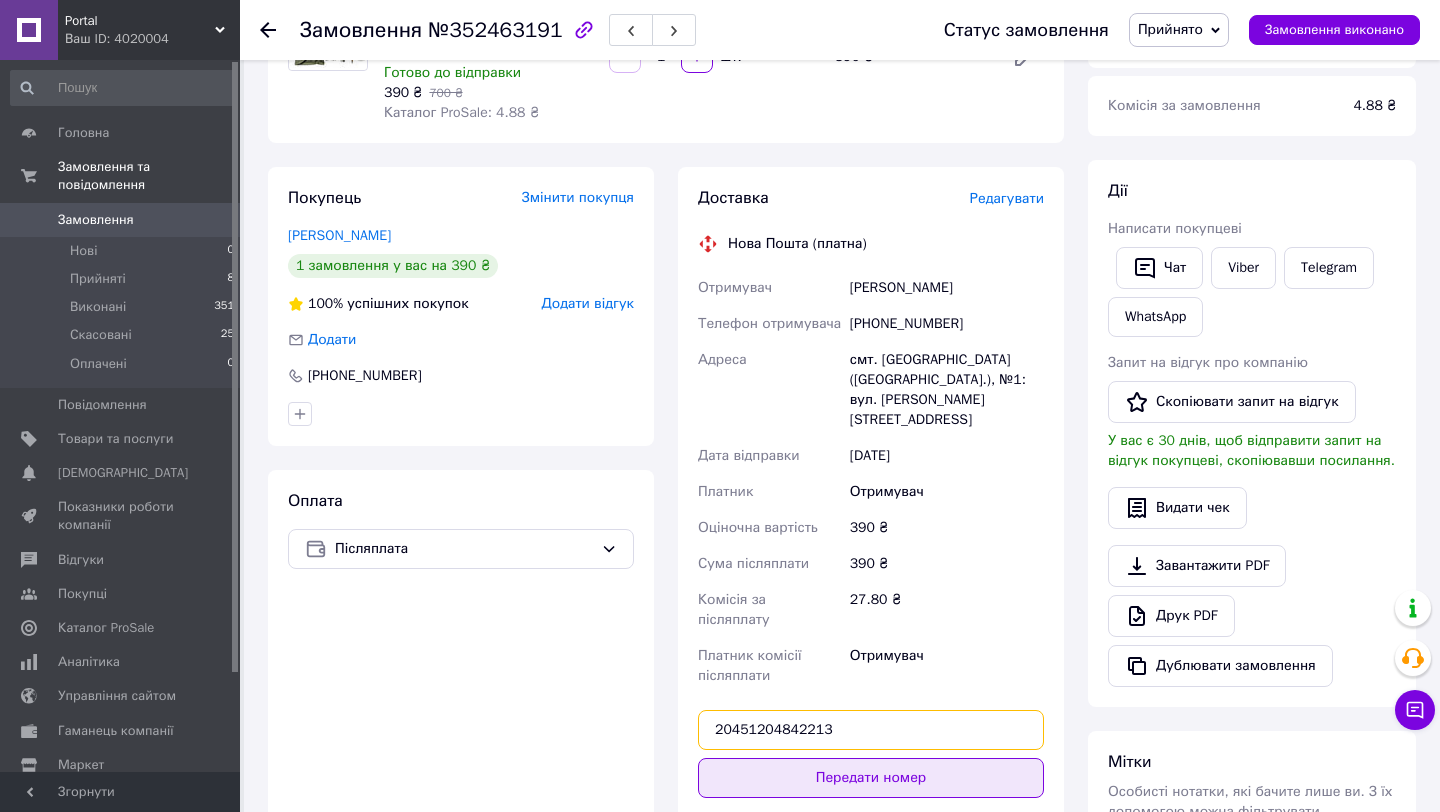type on "20451204842213" 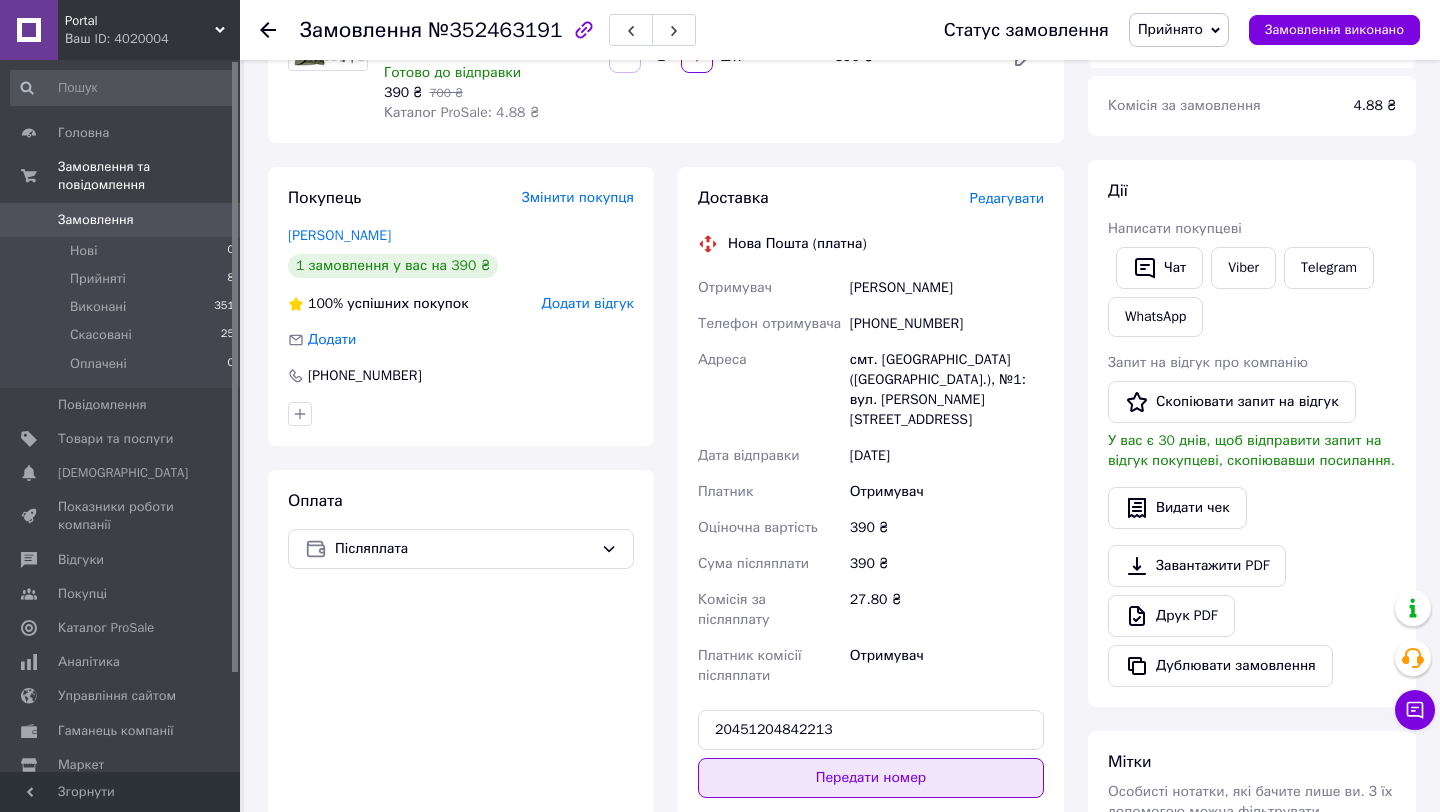 click on "Передати номер" at bounding box center [871, 778] 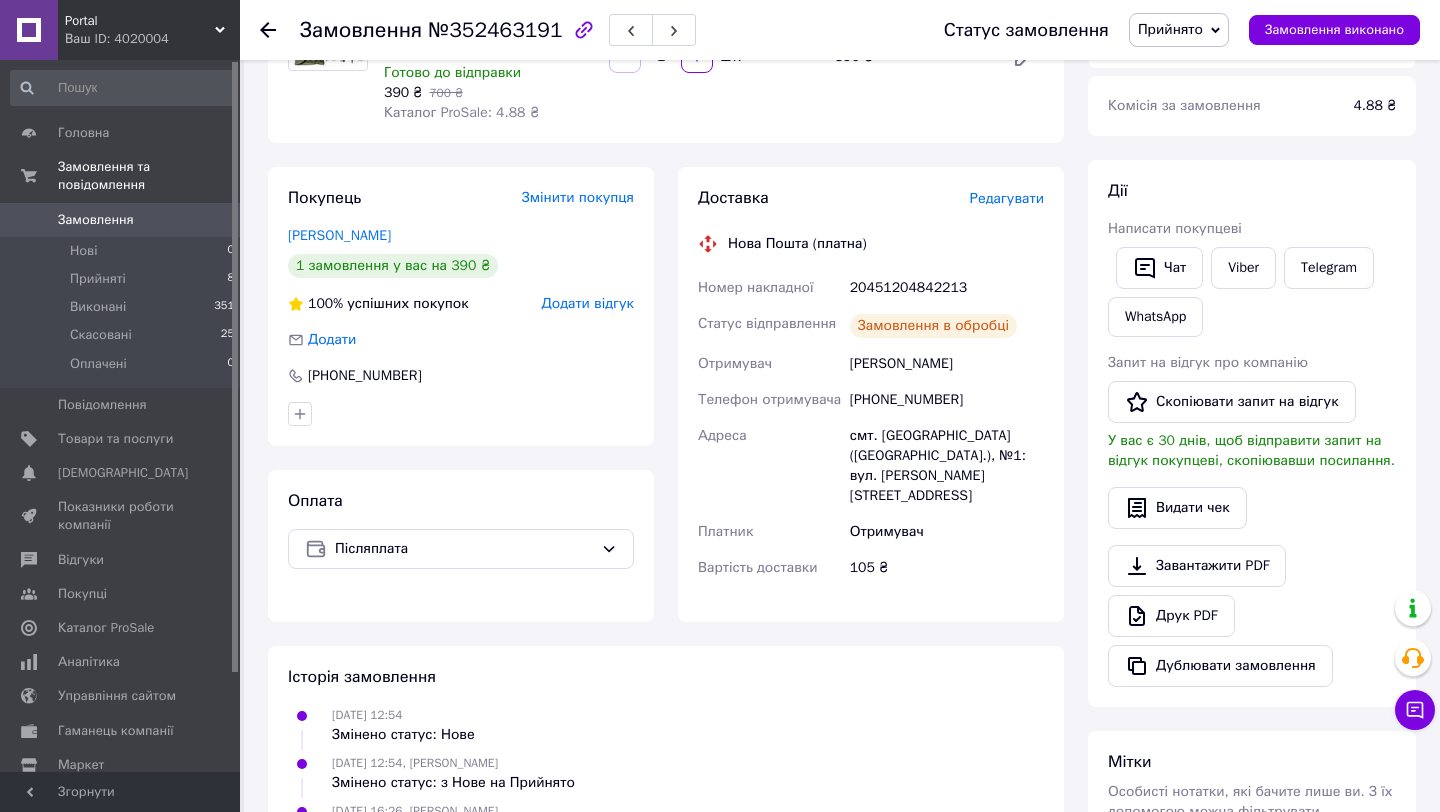 click on "Замовлення" at bounding box center (121, 220) 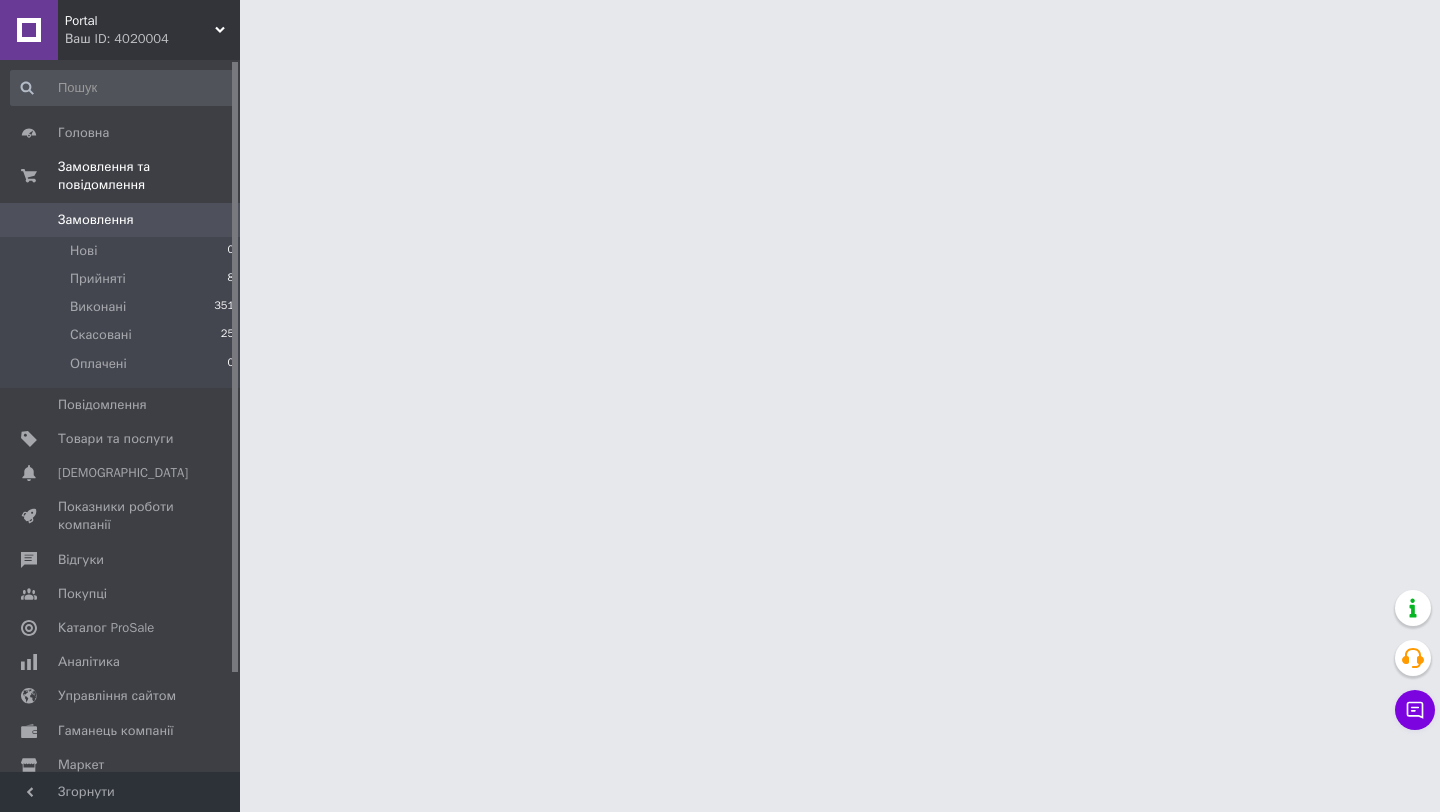 scroll, scrollTop: 0, scrollLeft: 0, axis: both 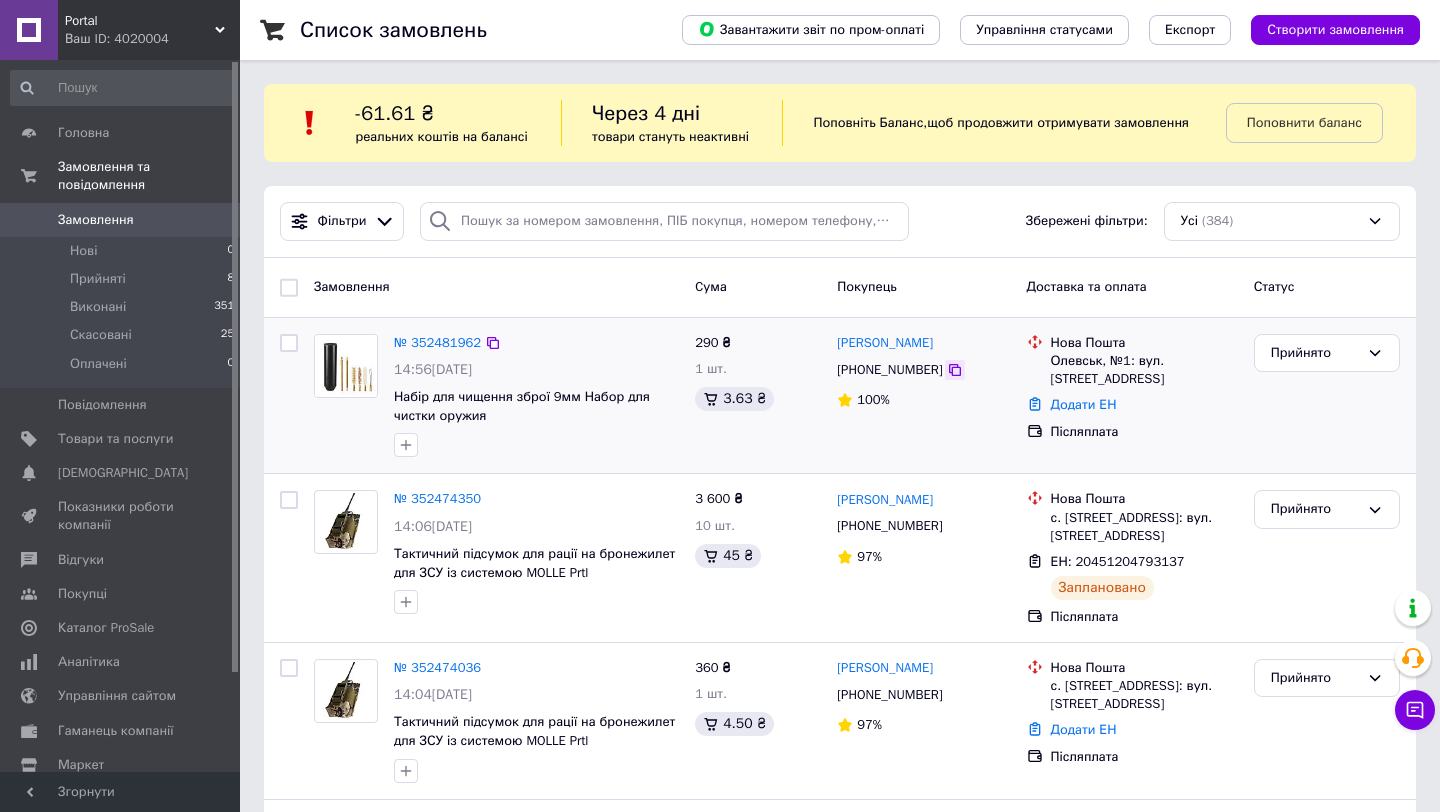 click 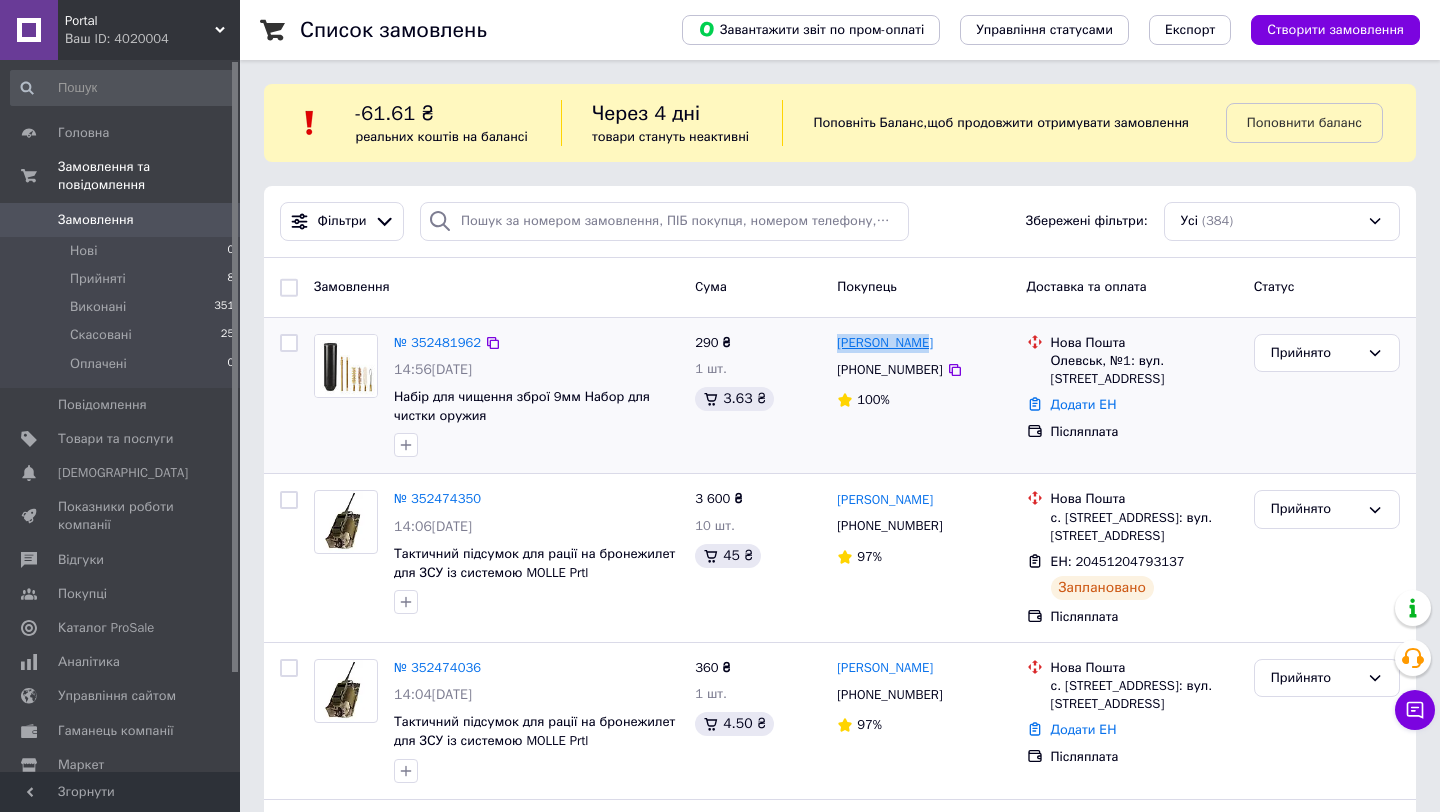 drag, startPoint x: 929, startPoint y: 358, endPoint x: 843, endPoint y: 357, distance: 86.00581 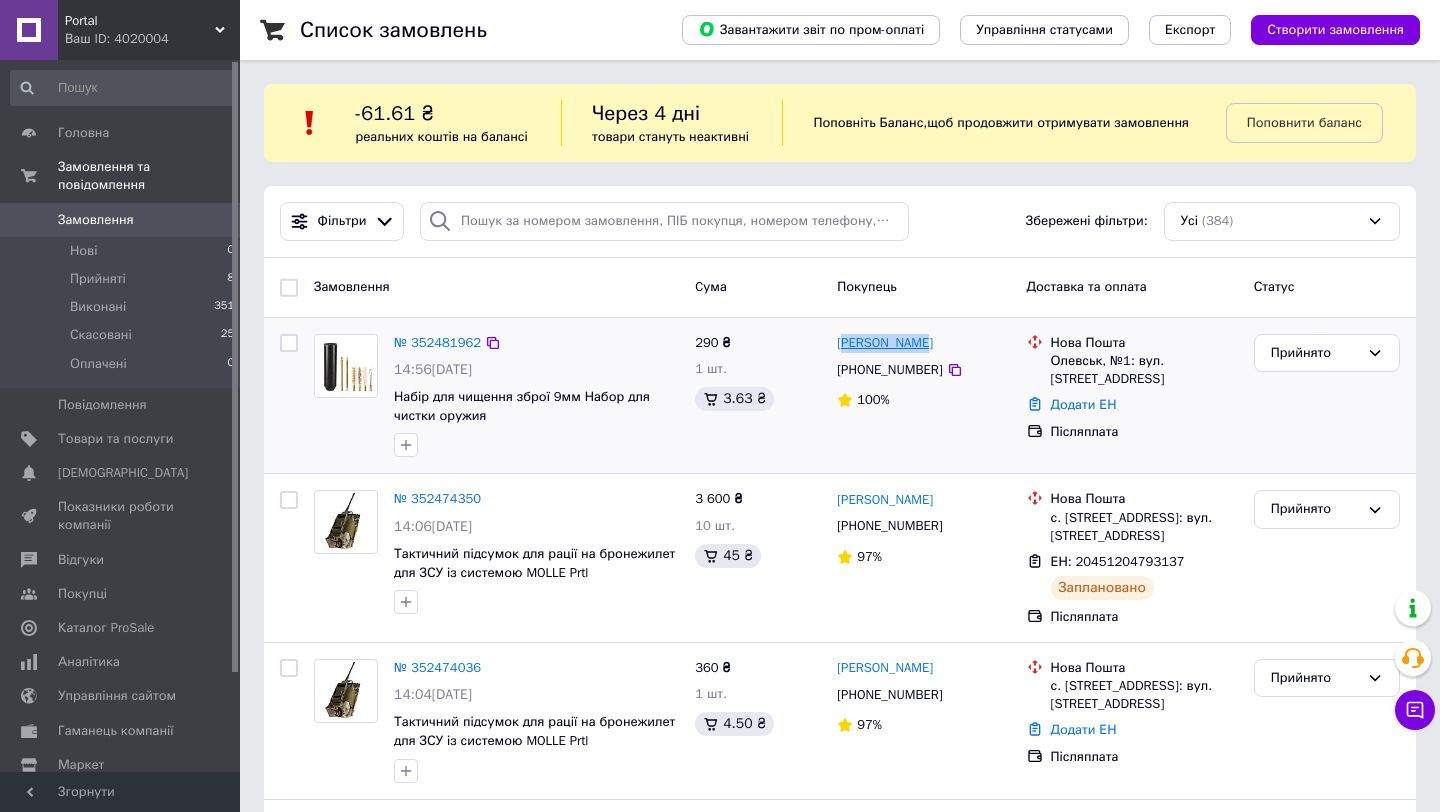 copy on "ергій Лозко" 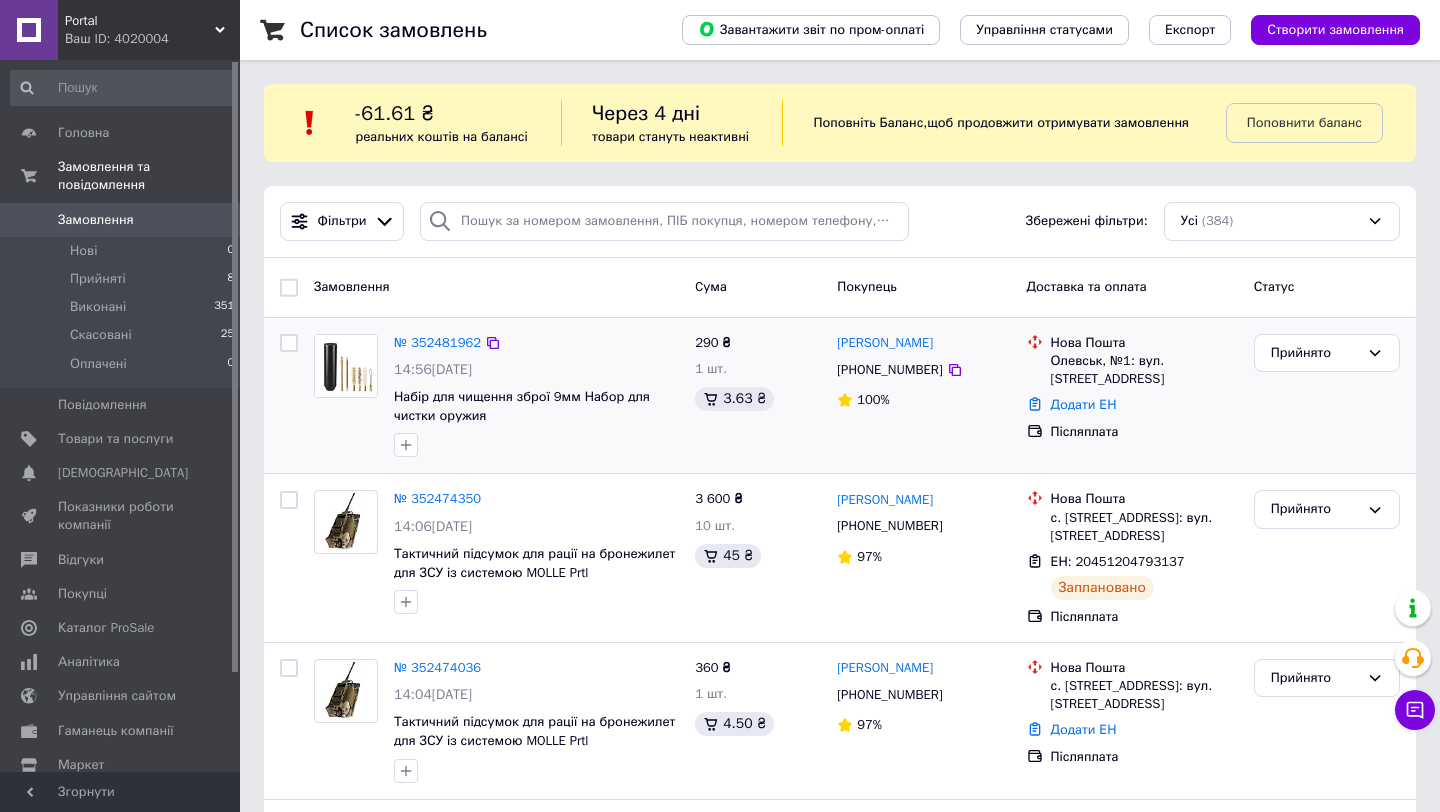 click on "[PERSON_NAME]" at bounding box center [923, 343] 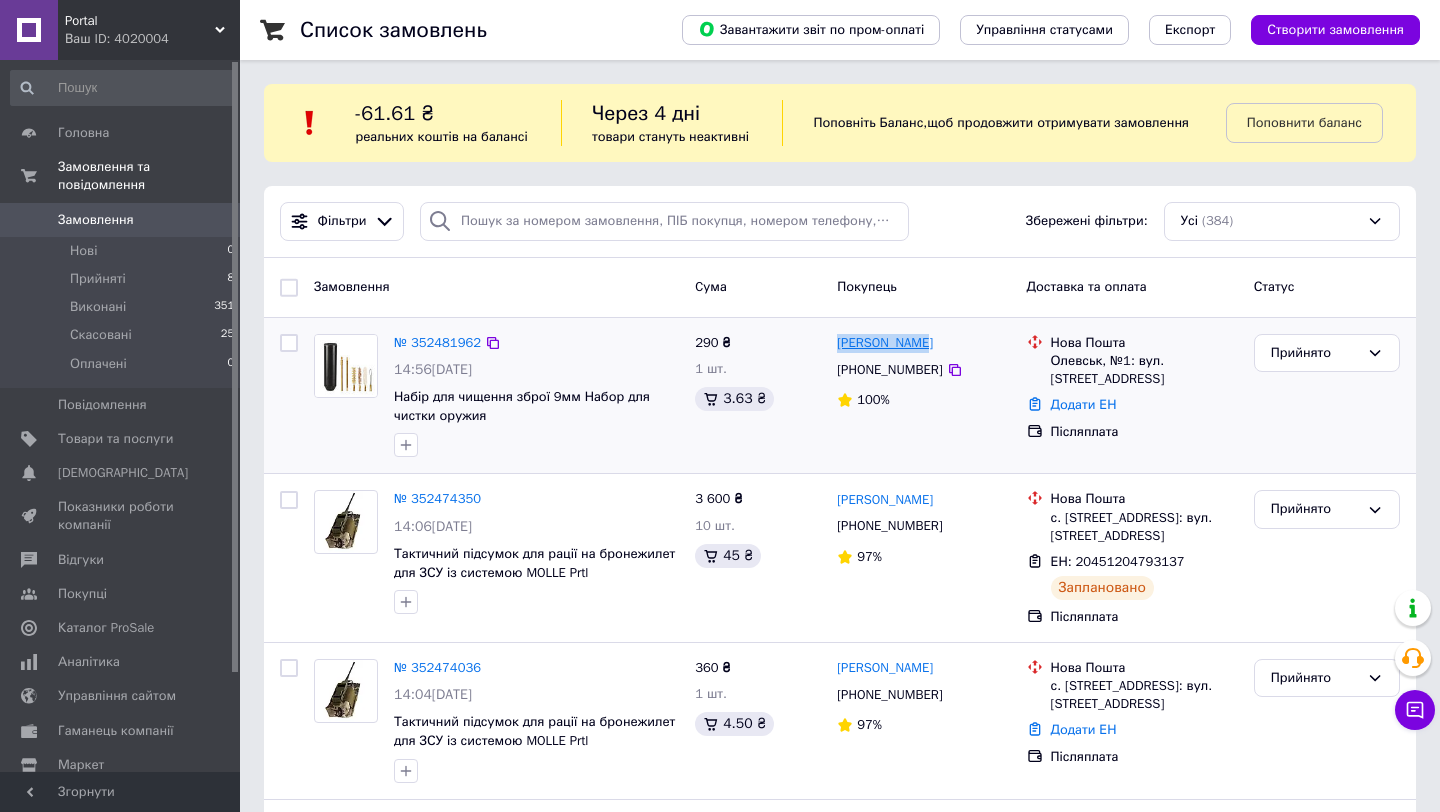 drag, startPoint x: 925, startPoint y: 364, endPoint x: 839, endPoint y: 364, distance: 86 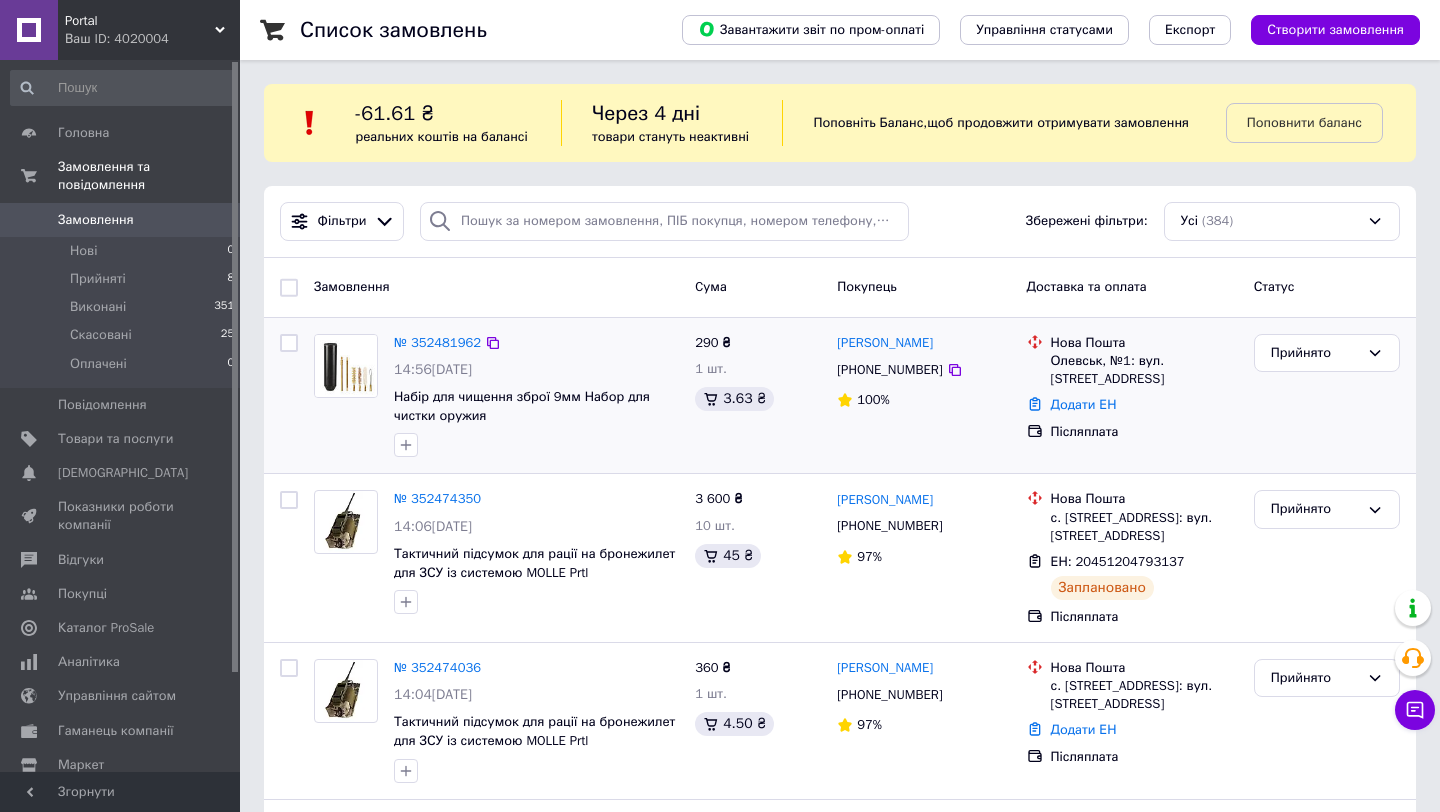 click on "Олевськ, №1: вул. [STREET_ADDRESS]" at bounding box center (1144, 370) 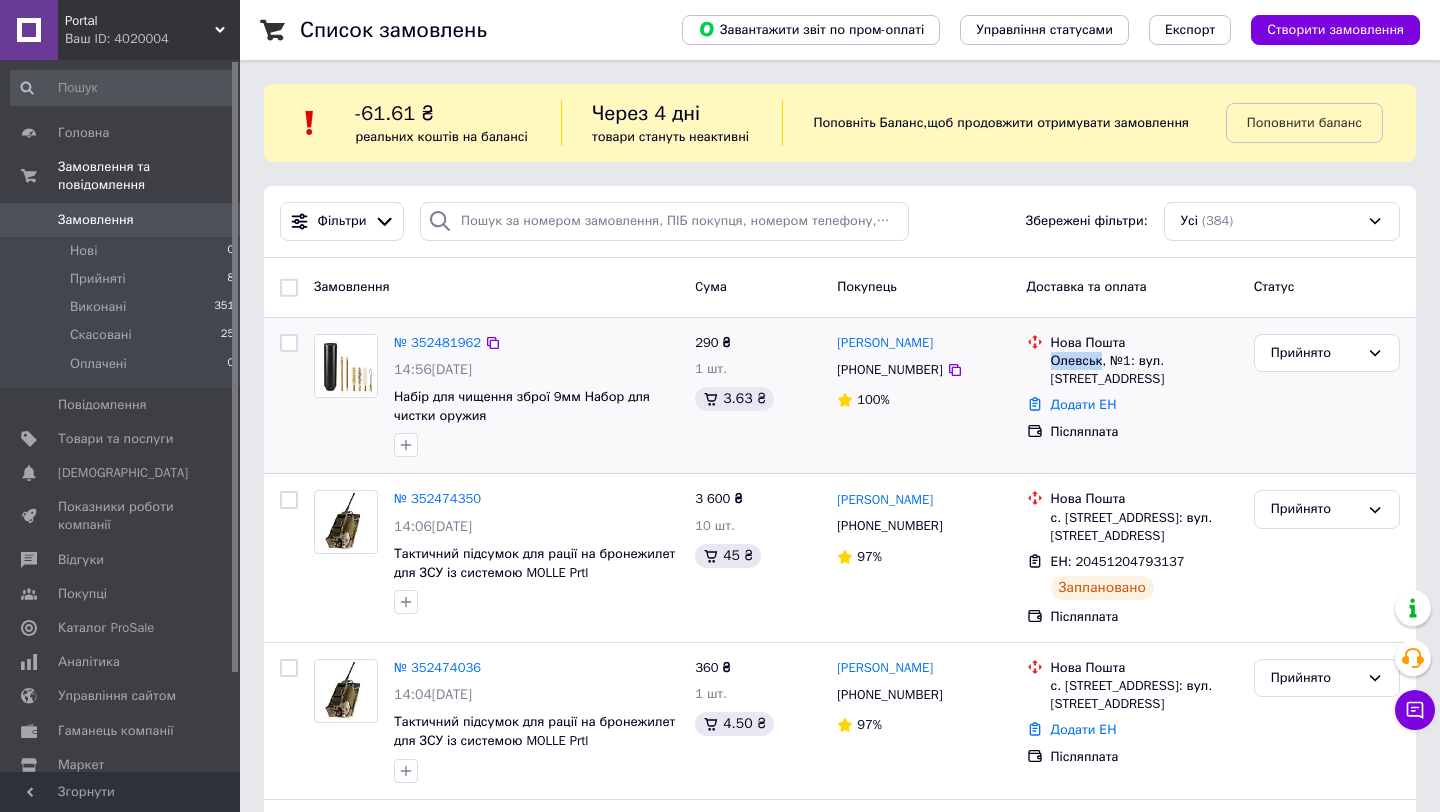 click on "Олевськ, №1: вул. [STREET_ADDRESS]" at bounding box center [1144, 370] 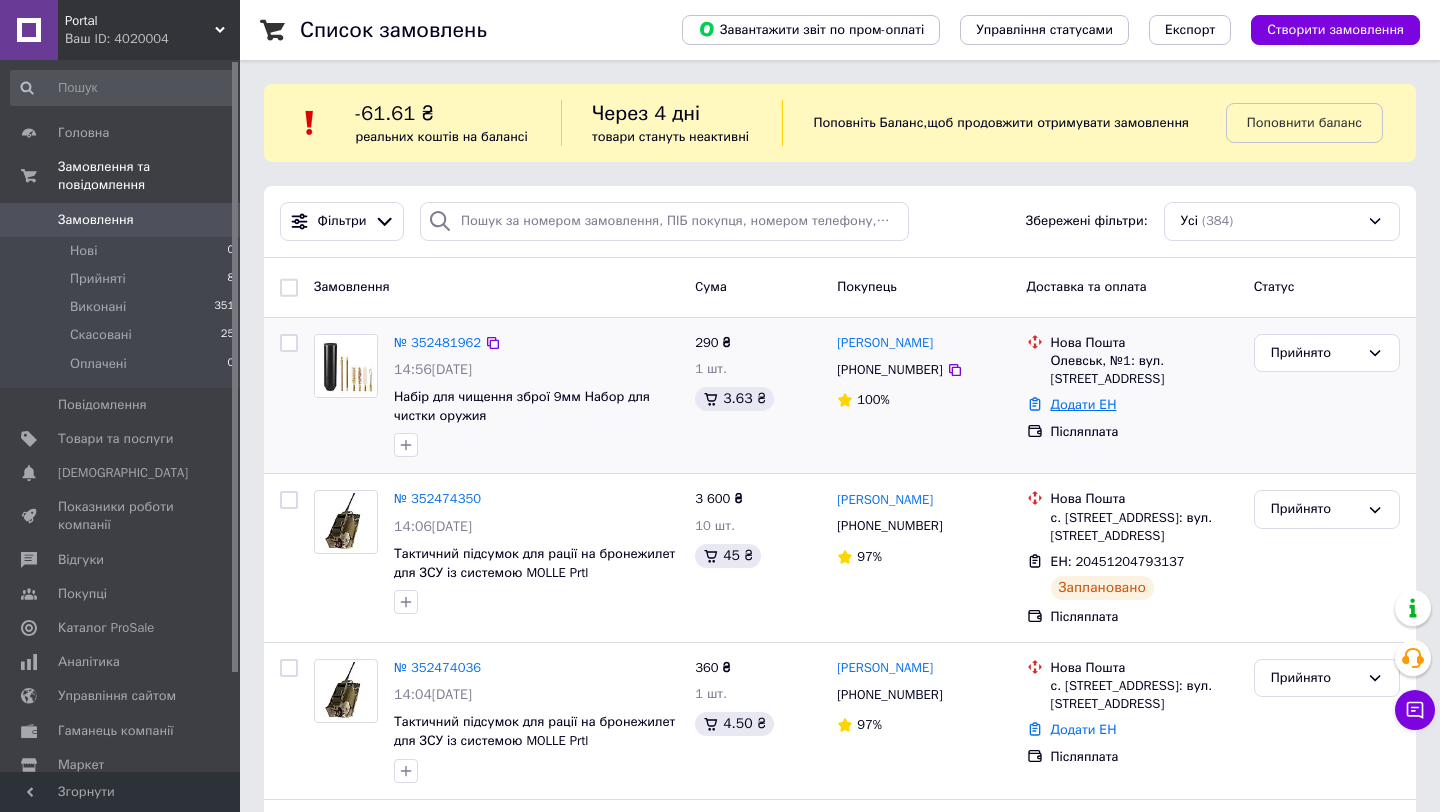 click on "Додати ЕН" at bounding box center [1084, 404] 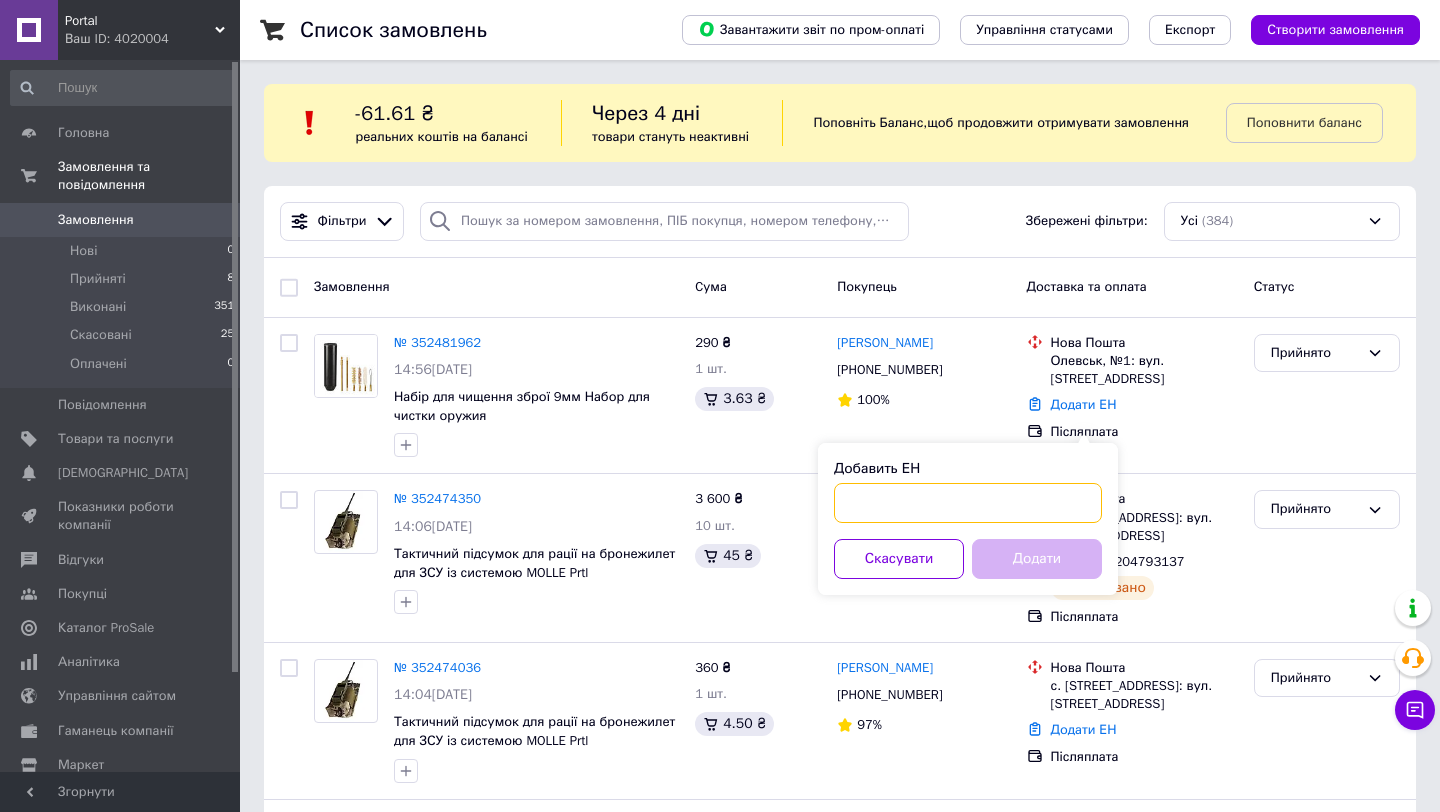 click on "Добавить ЕН" at bounding box center [968, 503] 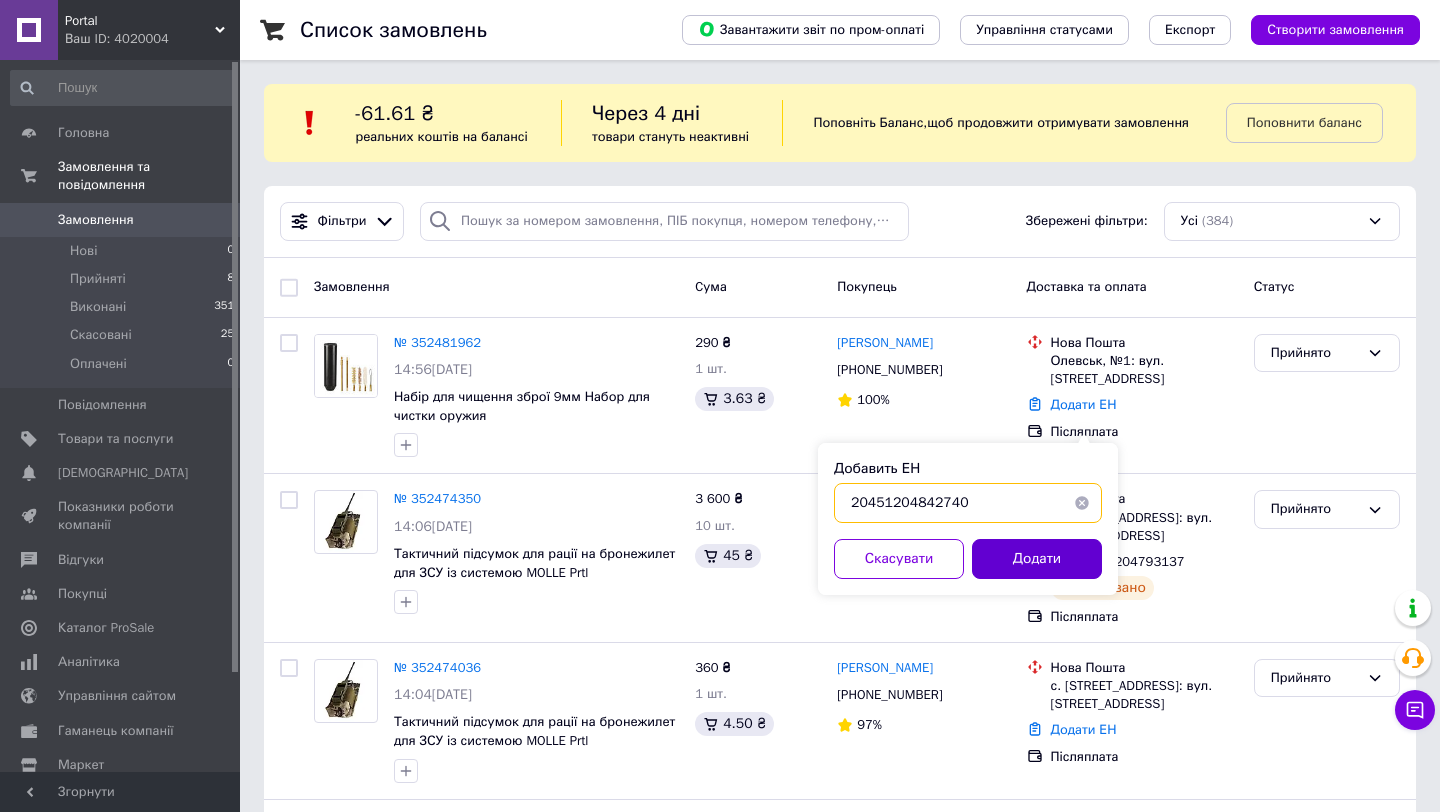 type on "20451204842740" 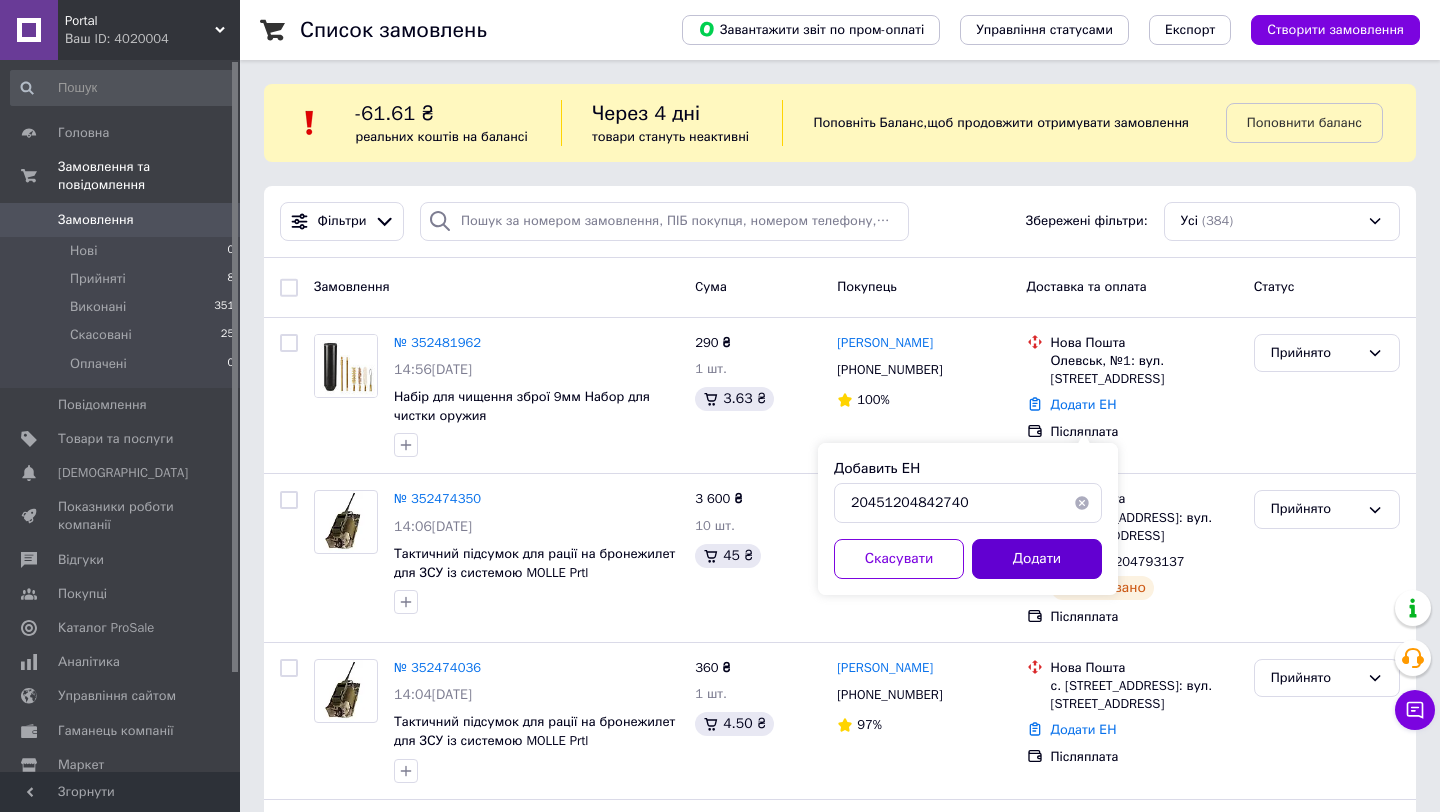 click on "Додати" at bounding box center [1037, 559] 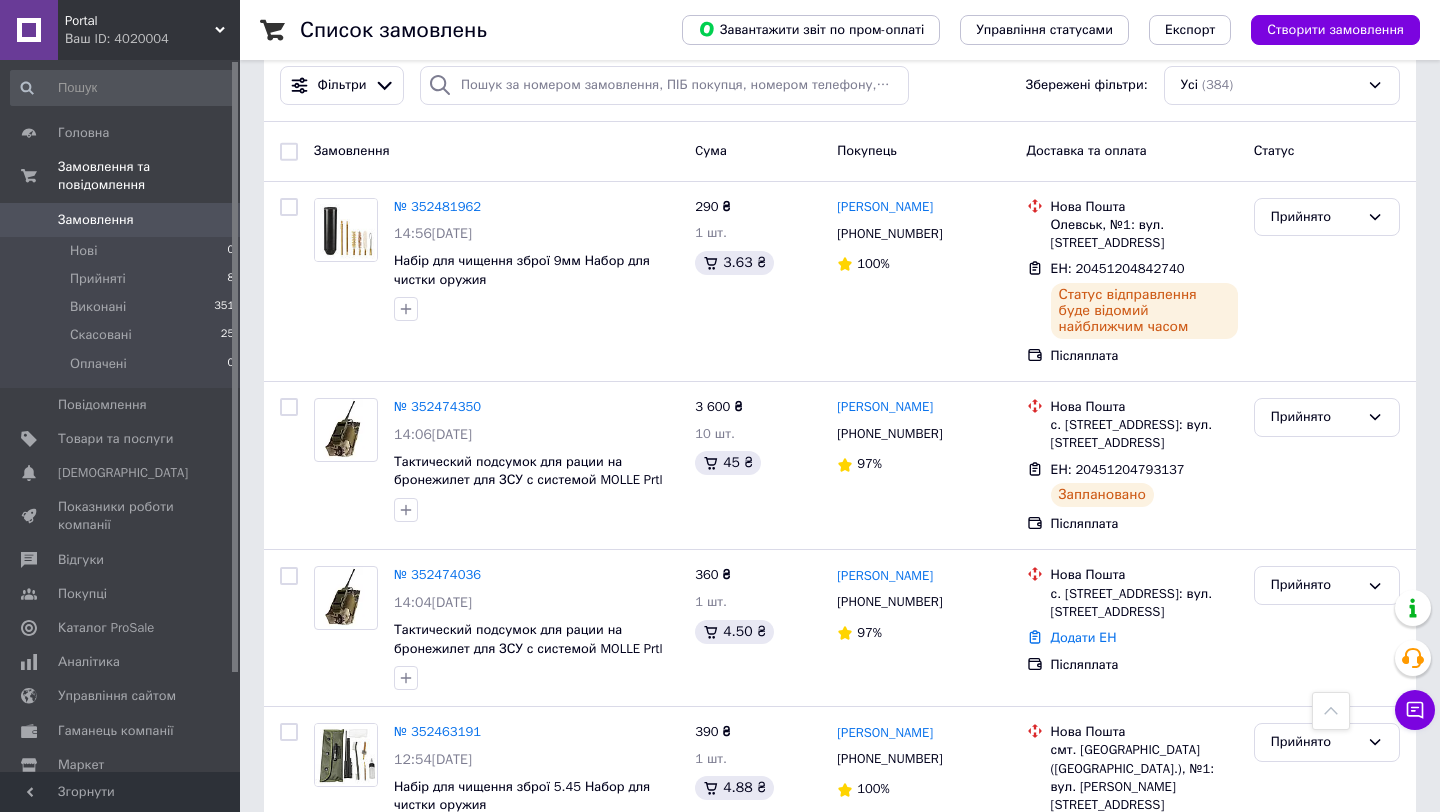 scroll, scrollTop: 0, scrollLeft: 0, axis: both 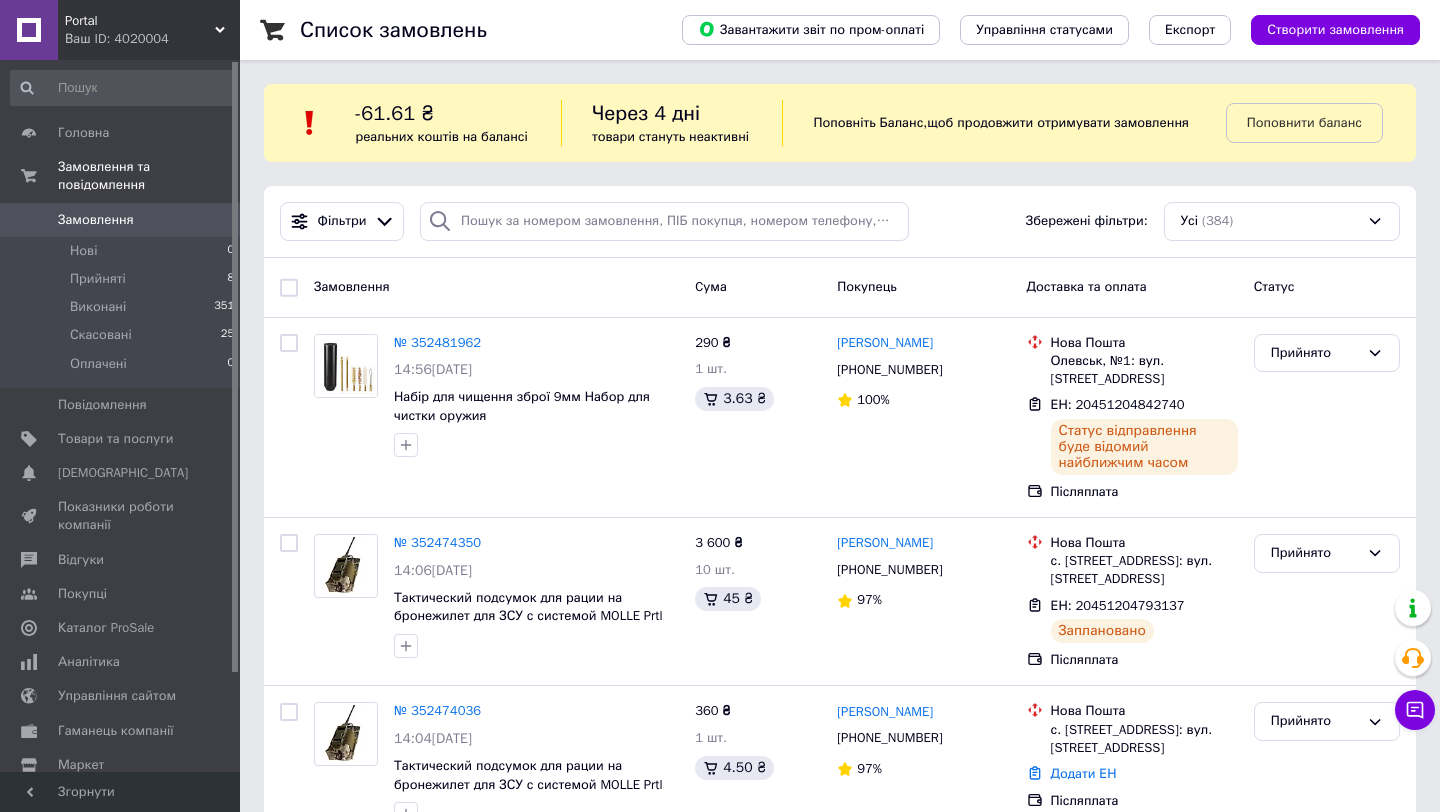 click on "Замовлення" at bounding box center (96, 220) 